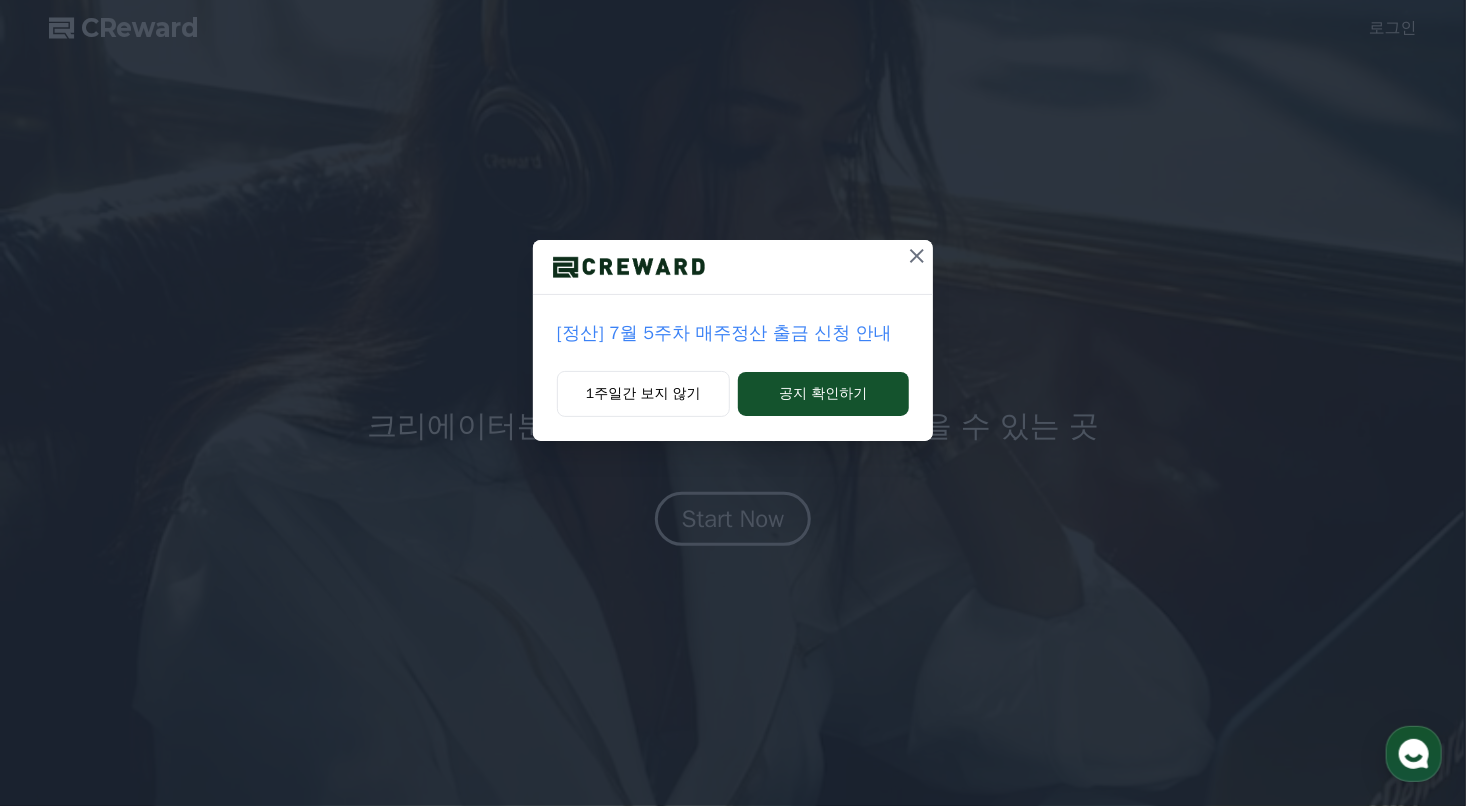 scroll, scrollTop: 0, scrollLeft: 0, axis: both 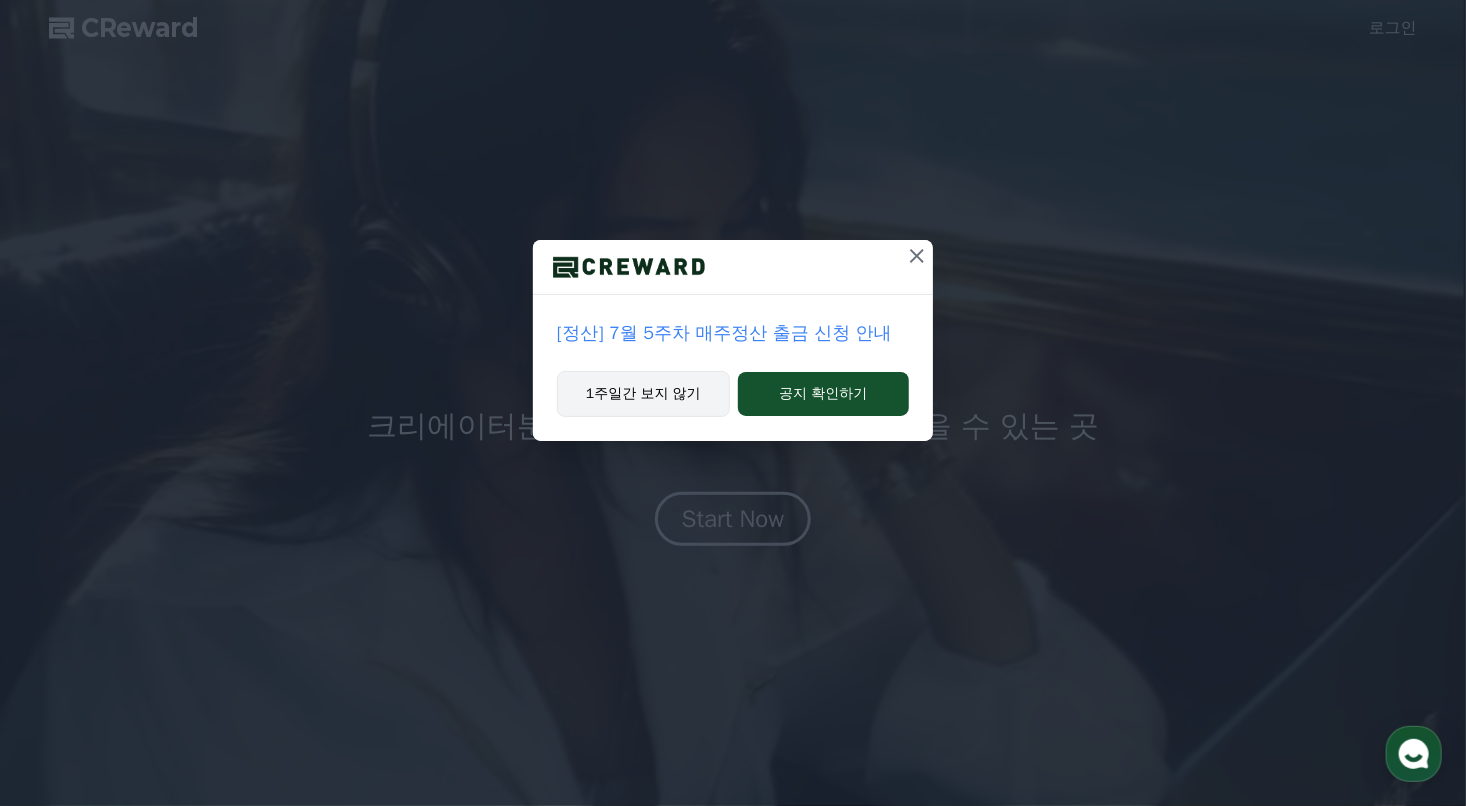 click on "1주일간 보지 않기" at bounding box center (643, 394) 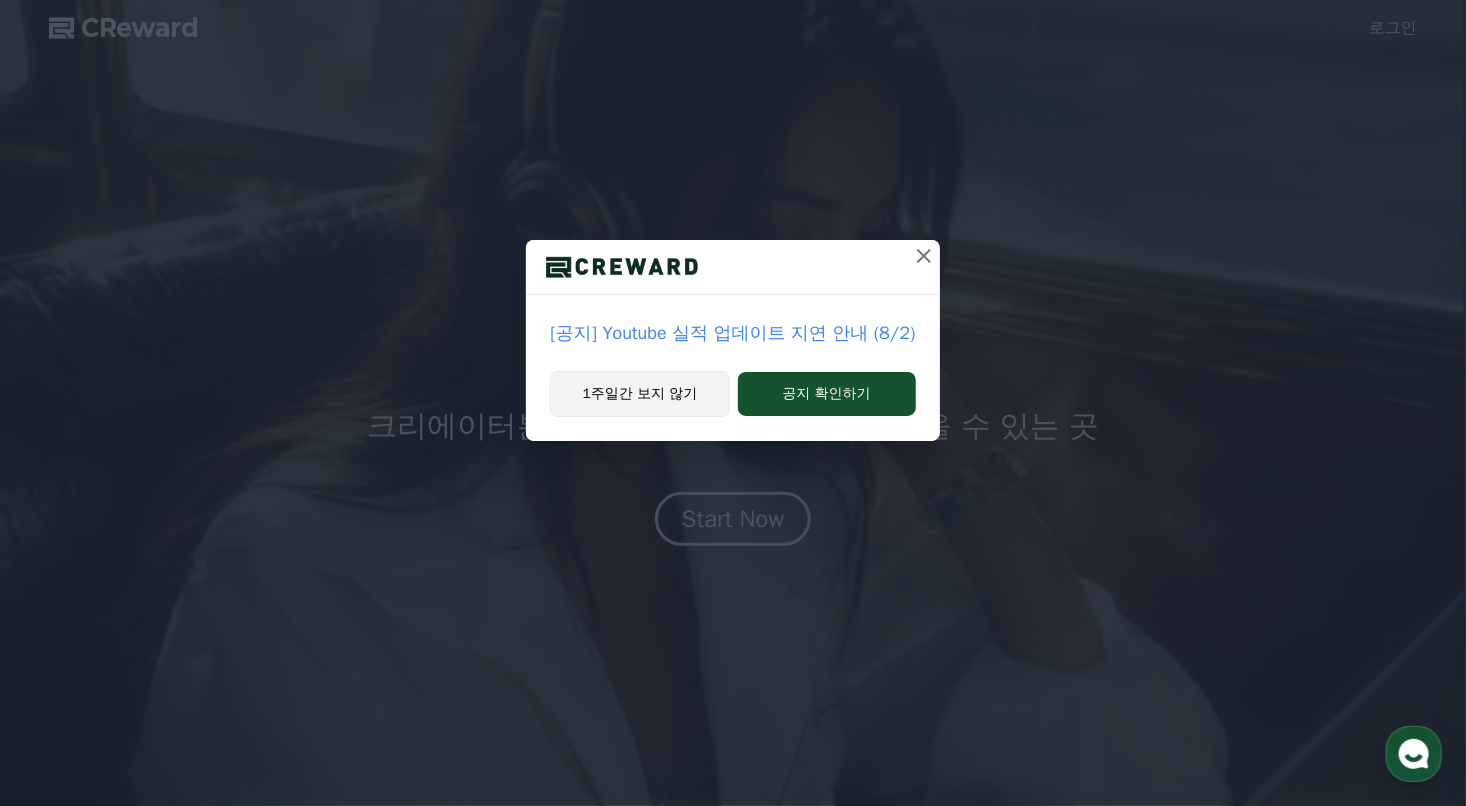 click on "1주일간 보지 않기" at bounding box center (639, 394) 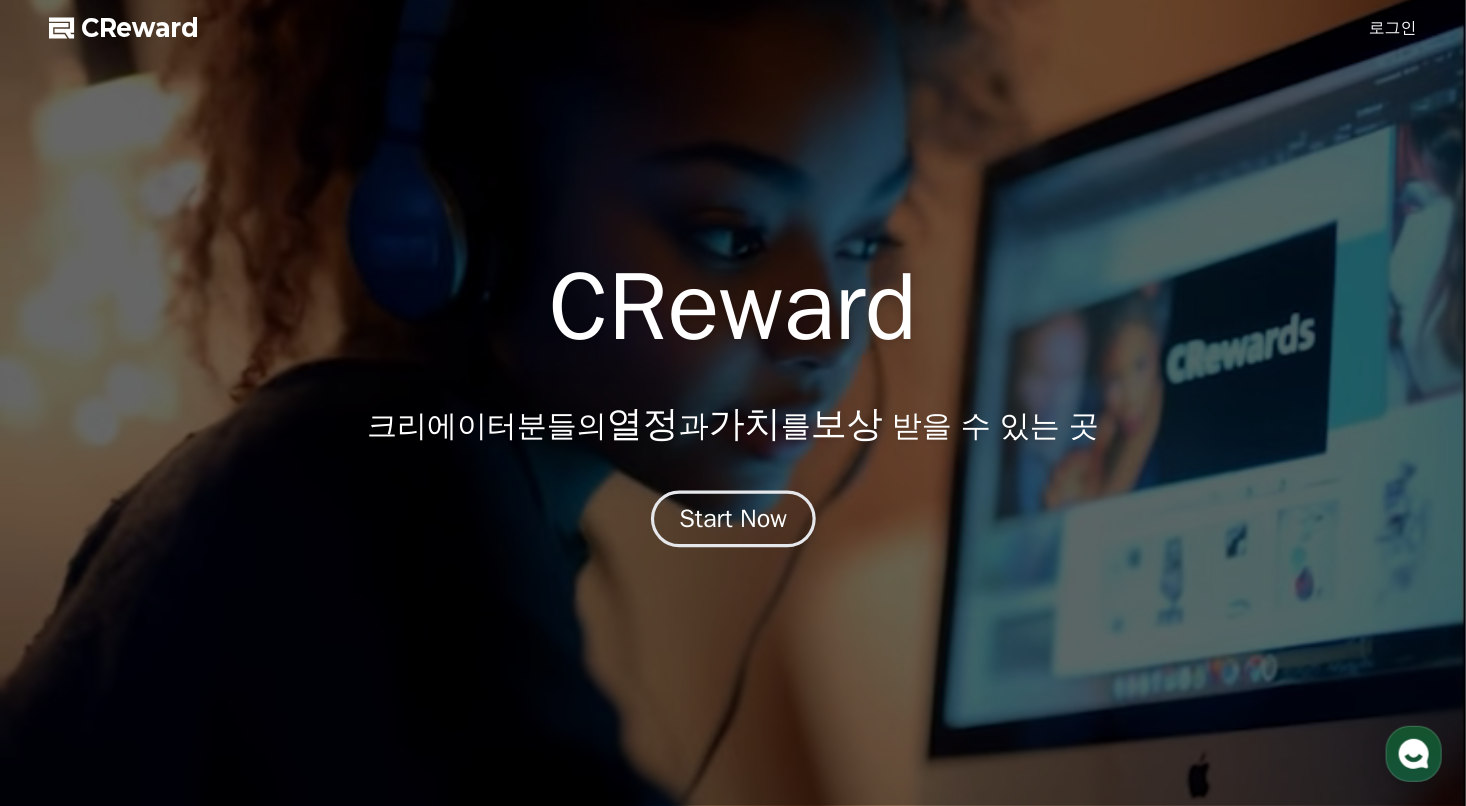 click on "Start Now" at bounding box center [733, 519] 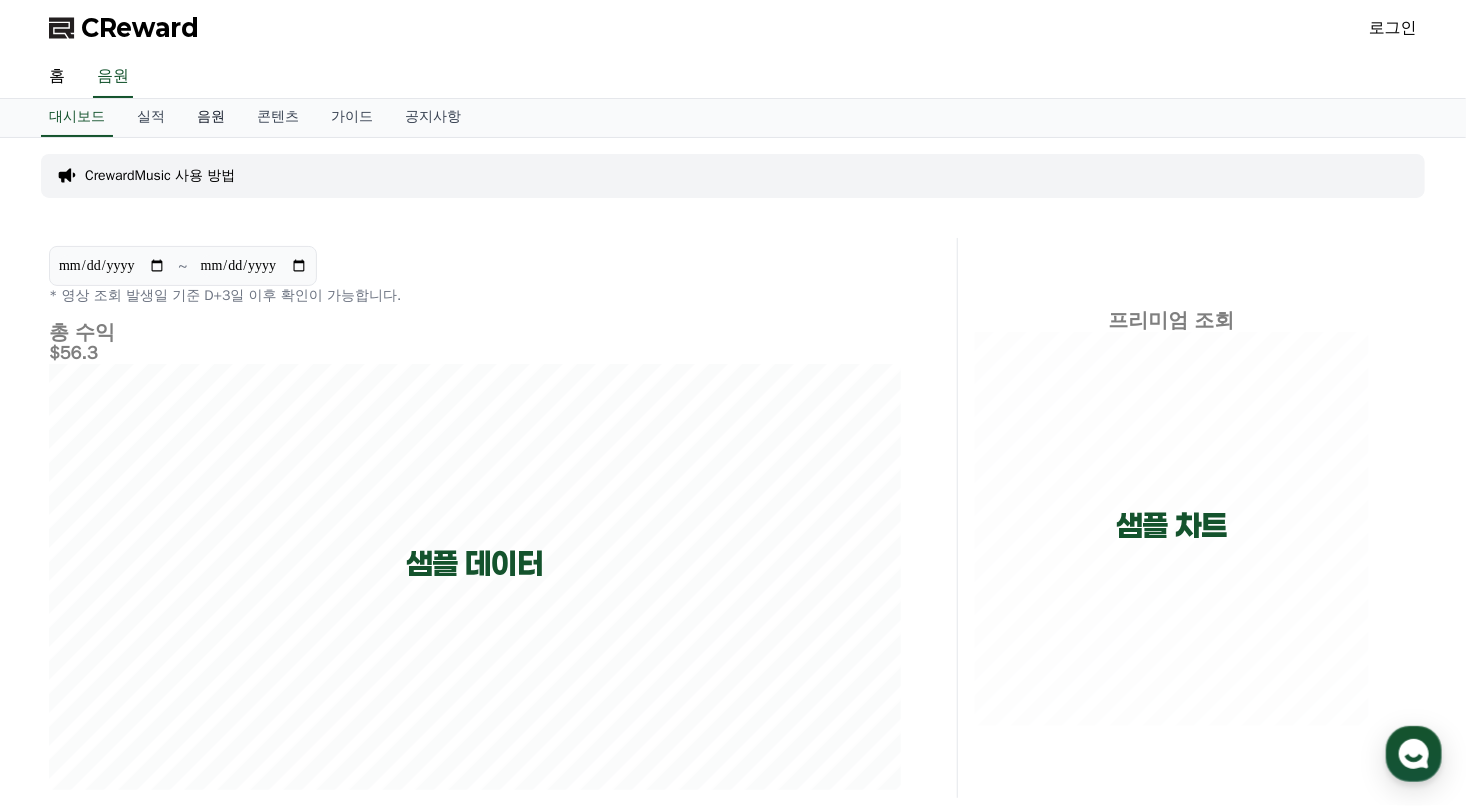click on "음원" at bounding box center (211, 118) 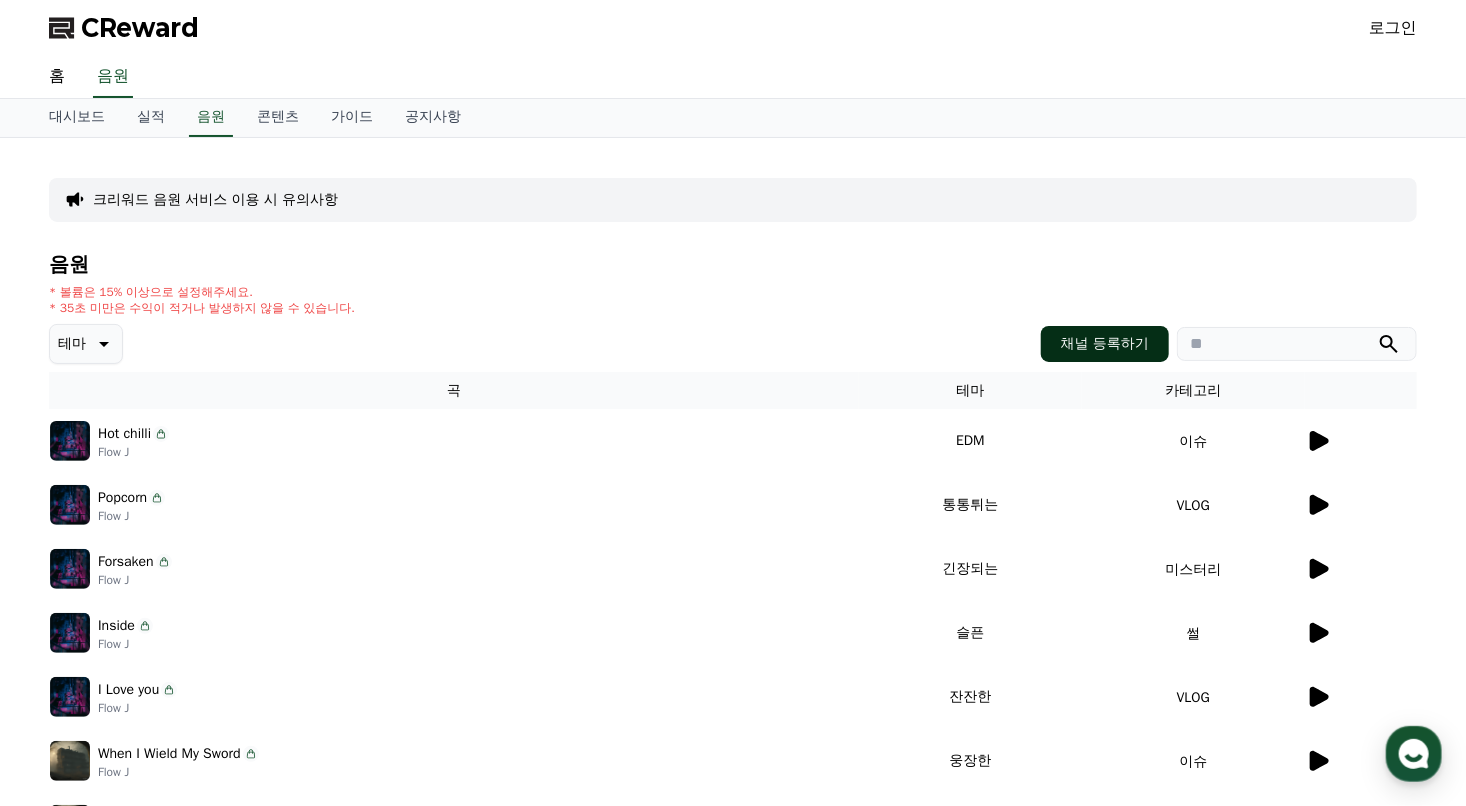 click on "채널 등록하기" at bounding box center (1105, 344) 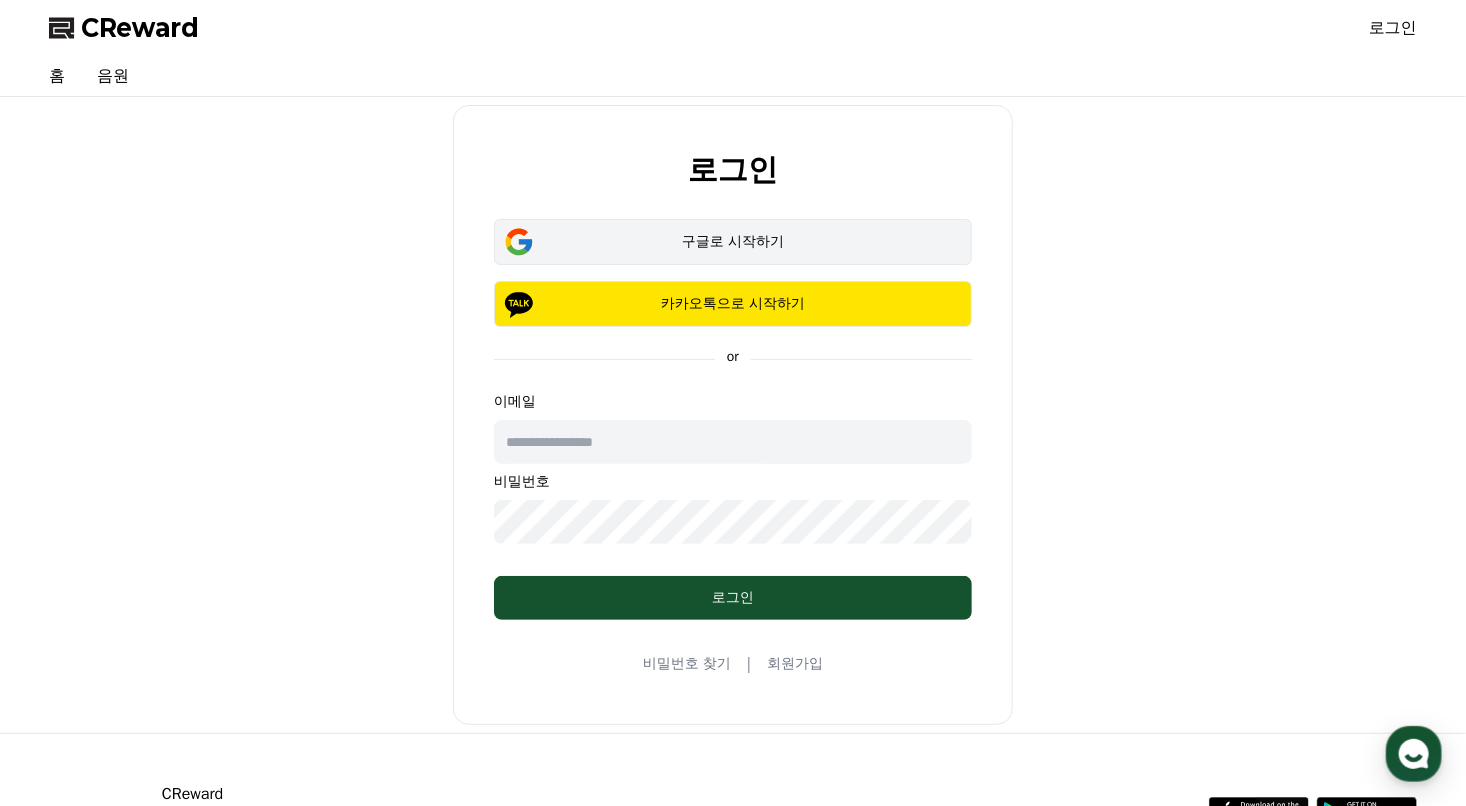 click on "구글로 시작하기" at bounding box center (733, 242) 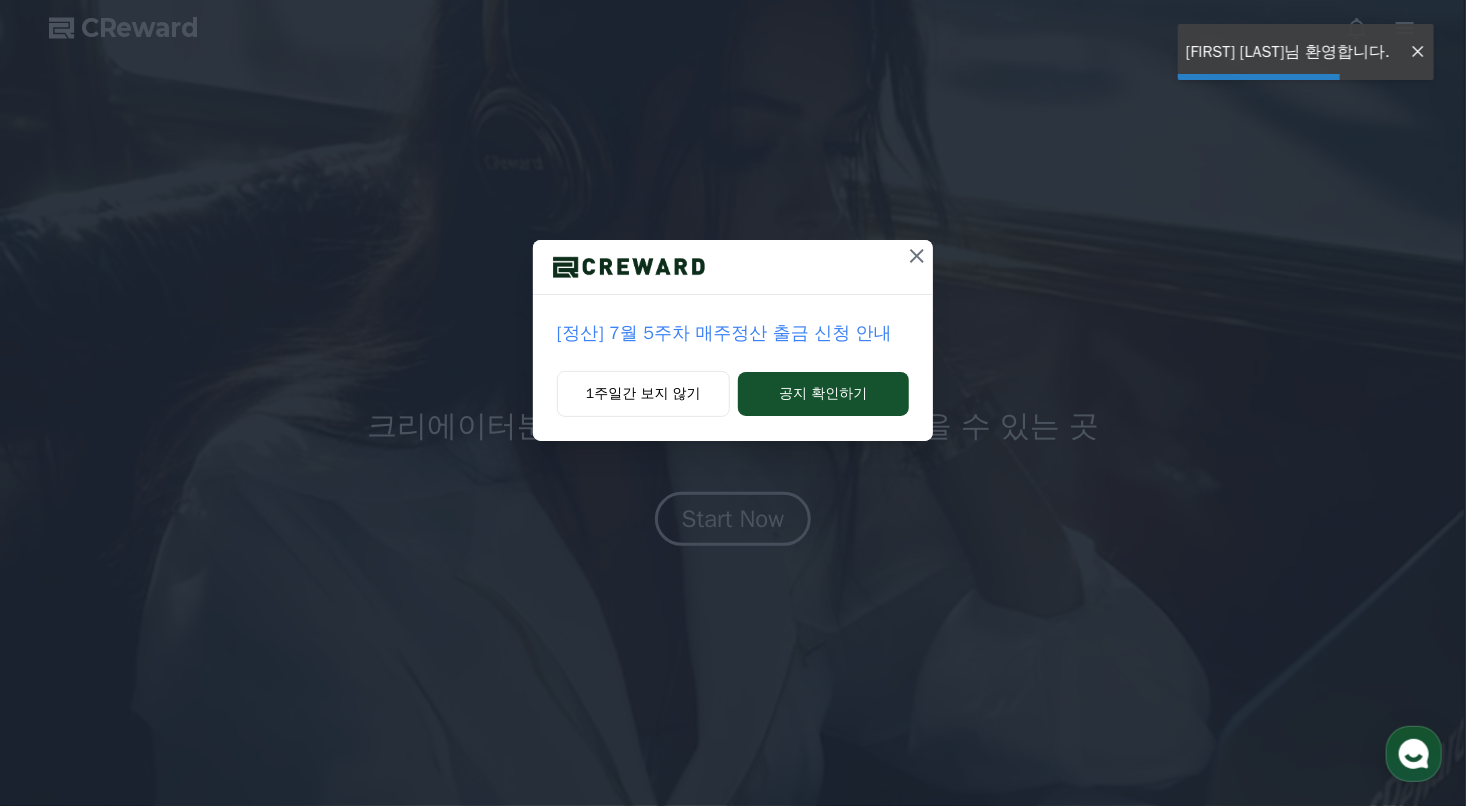 scroll, scrollTop: 0, scrollLeft: 0, axis: both 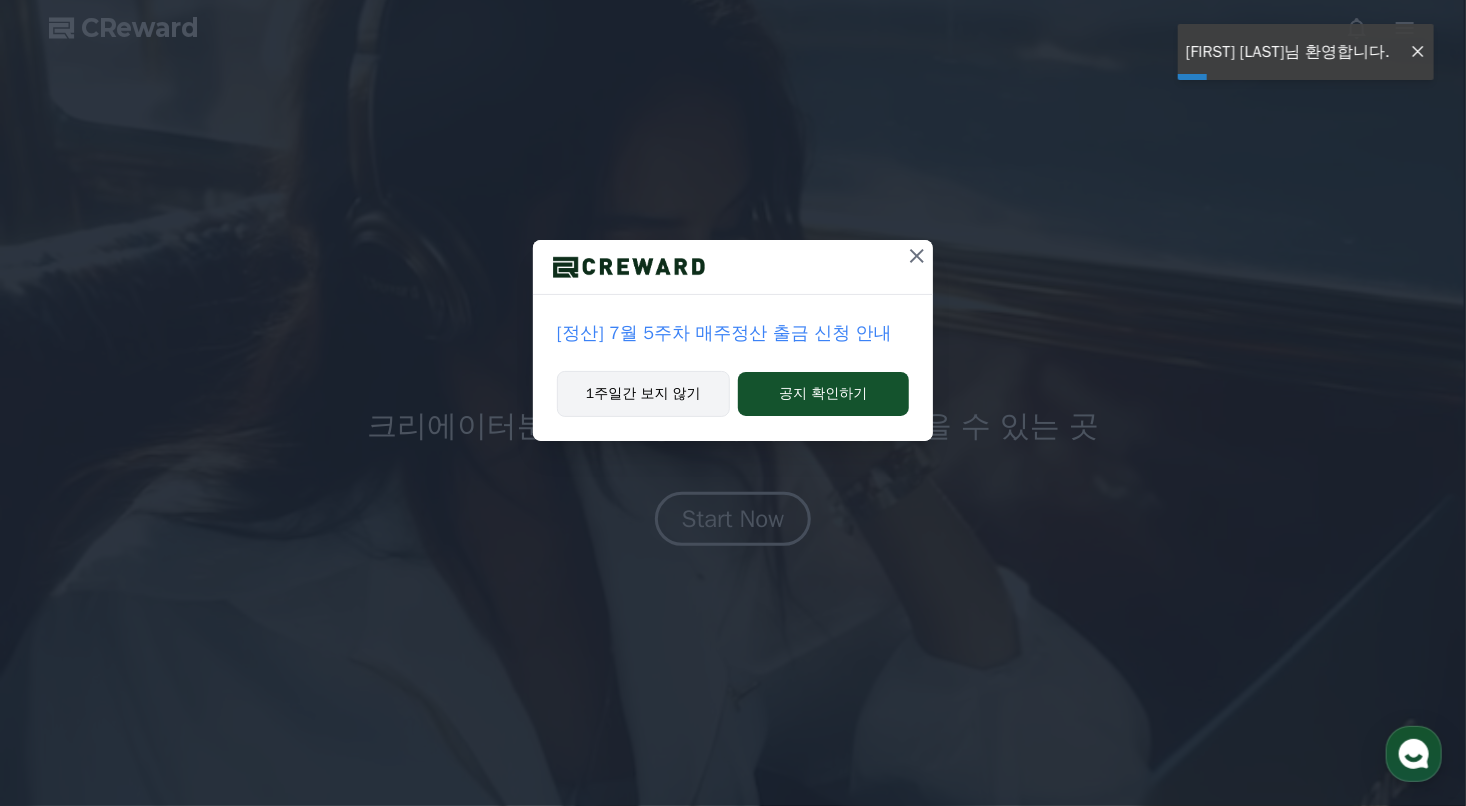click on "1주일간 보지 않기" at bounding box center (643, 394) 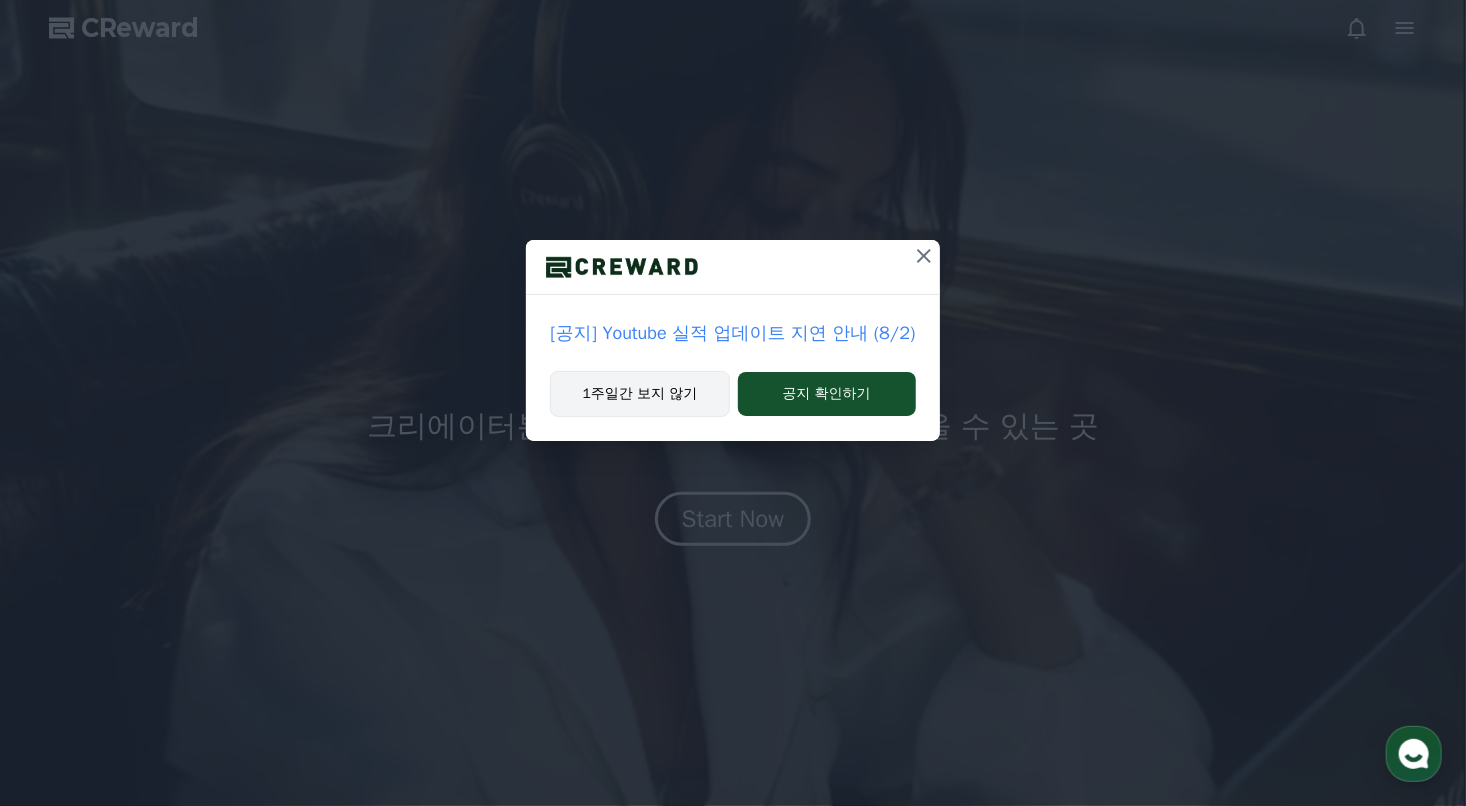 click on "1주일간 보지 않기" at bounding box center [639, 394] 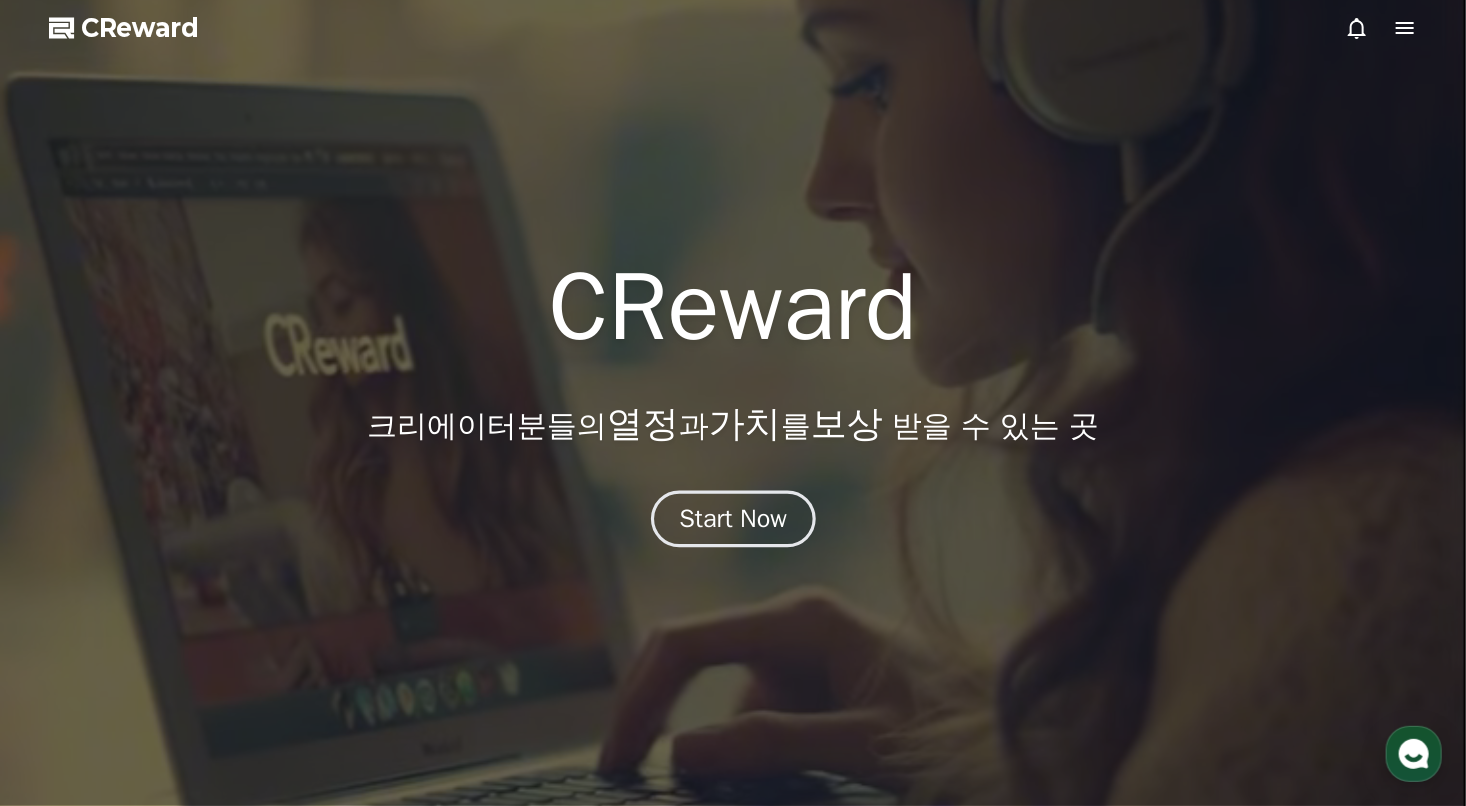 click on "Start Now" at bounding box center (733, 519) 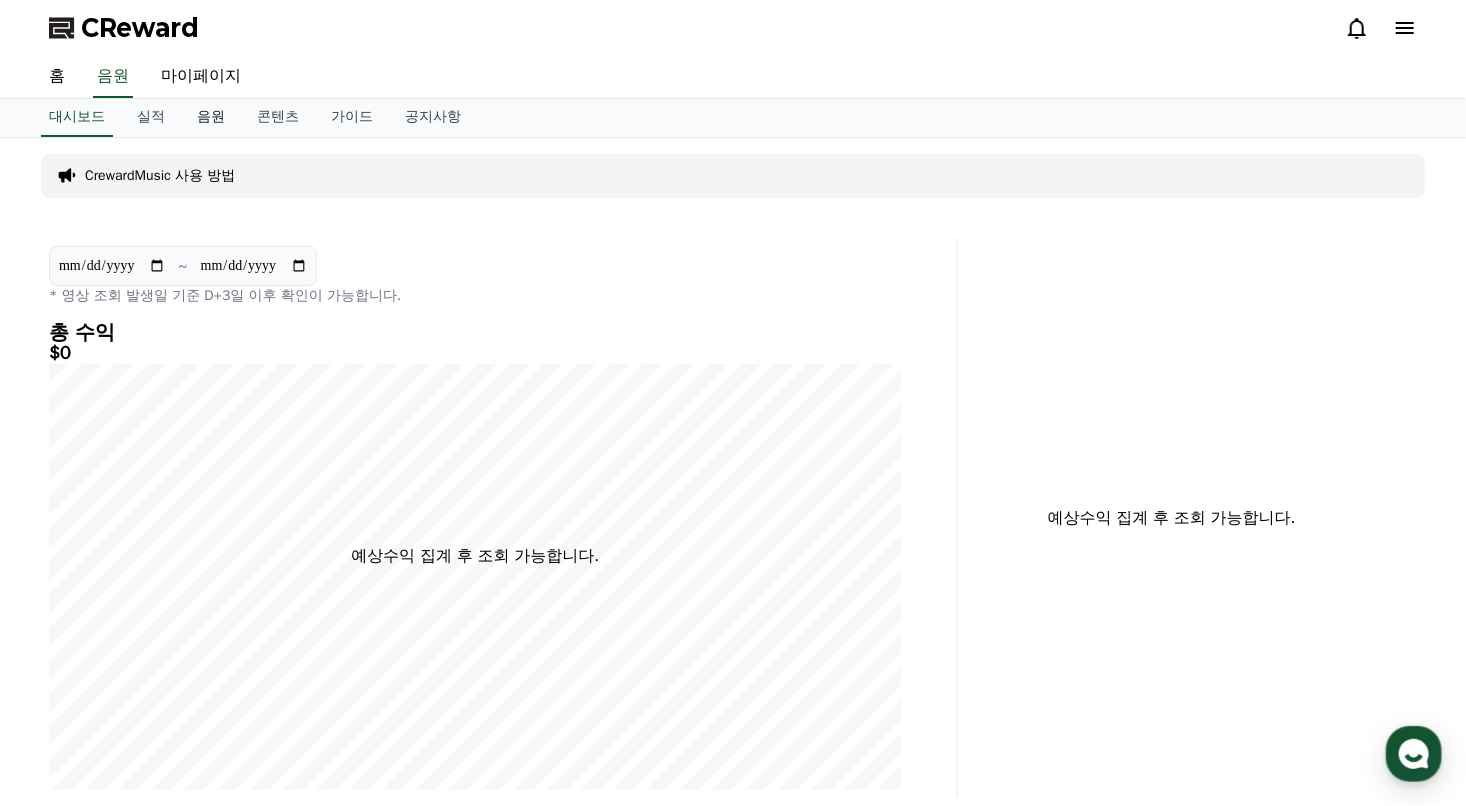 click on "음원" at bounding box center [211, 118] 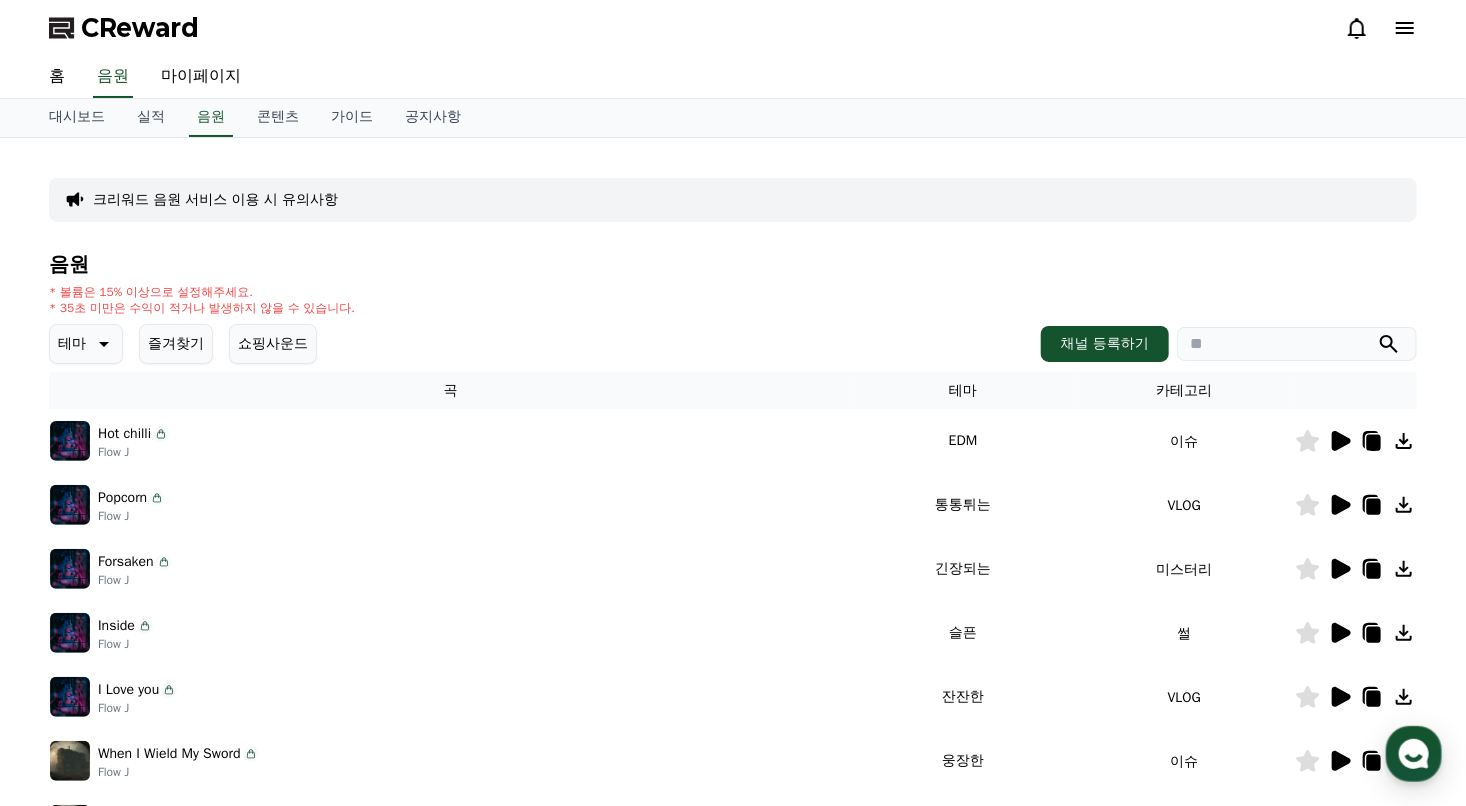 click 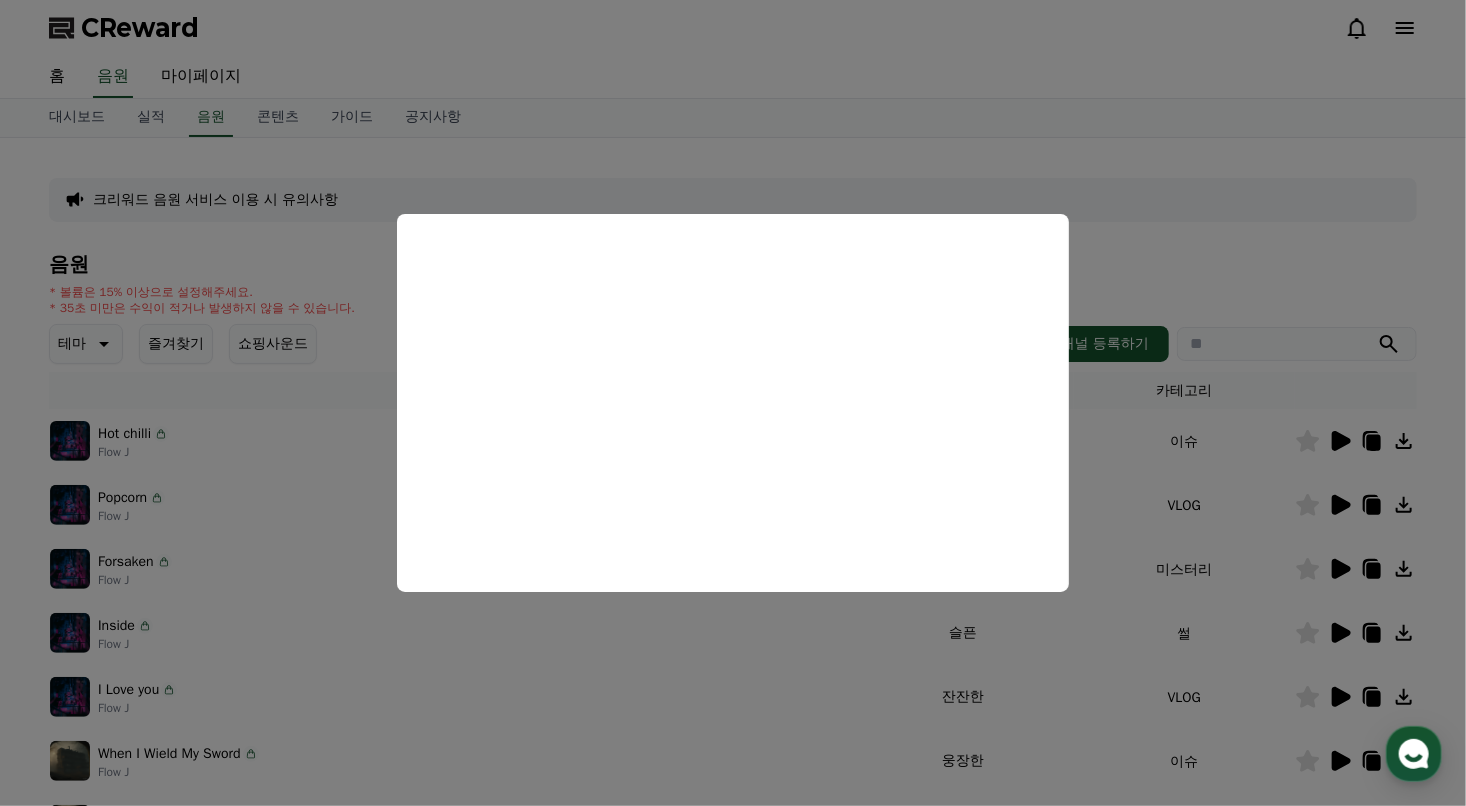 click at bounding box center (733, 403) 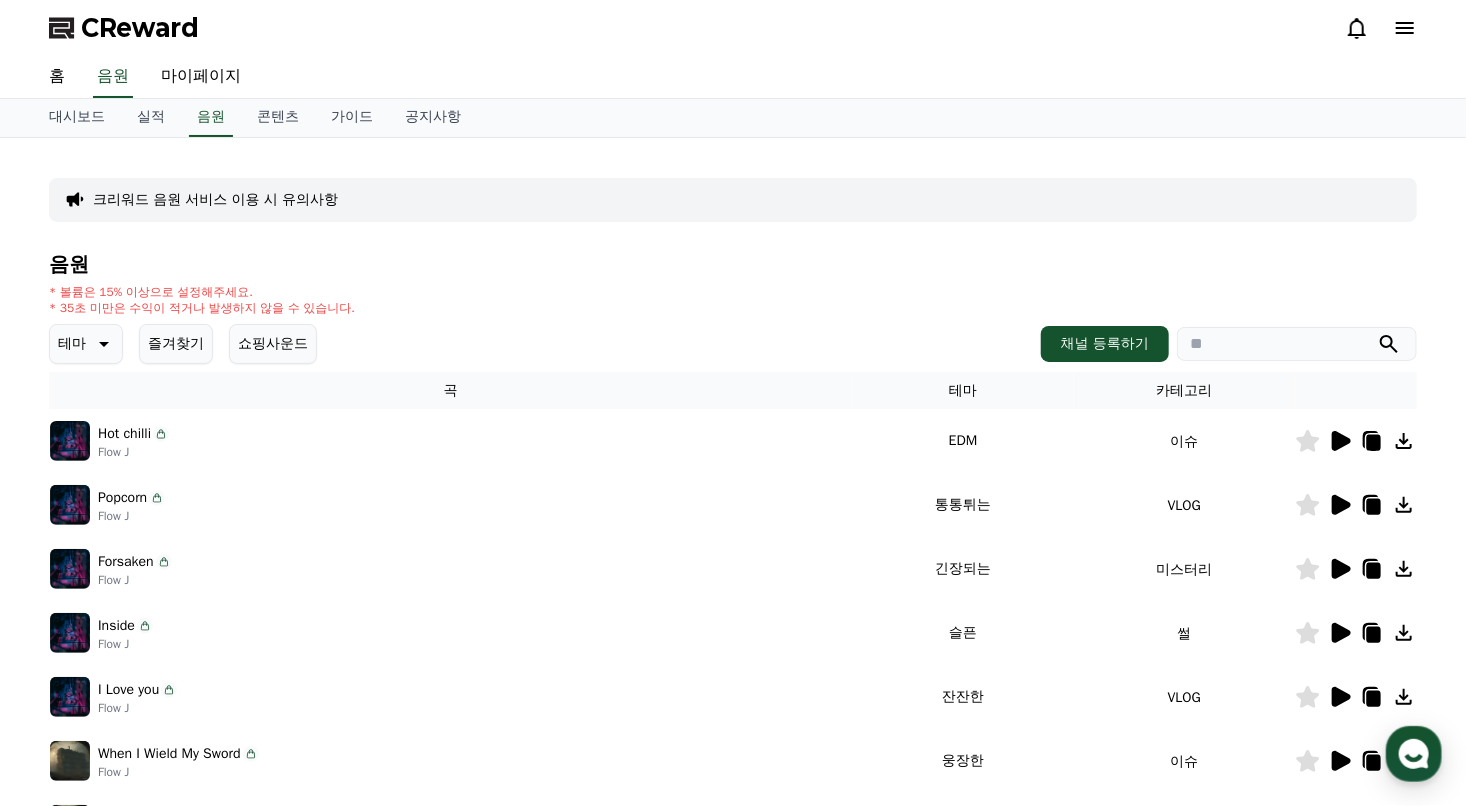 click 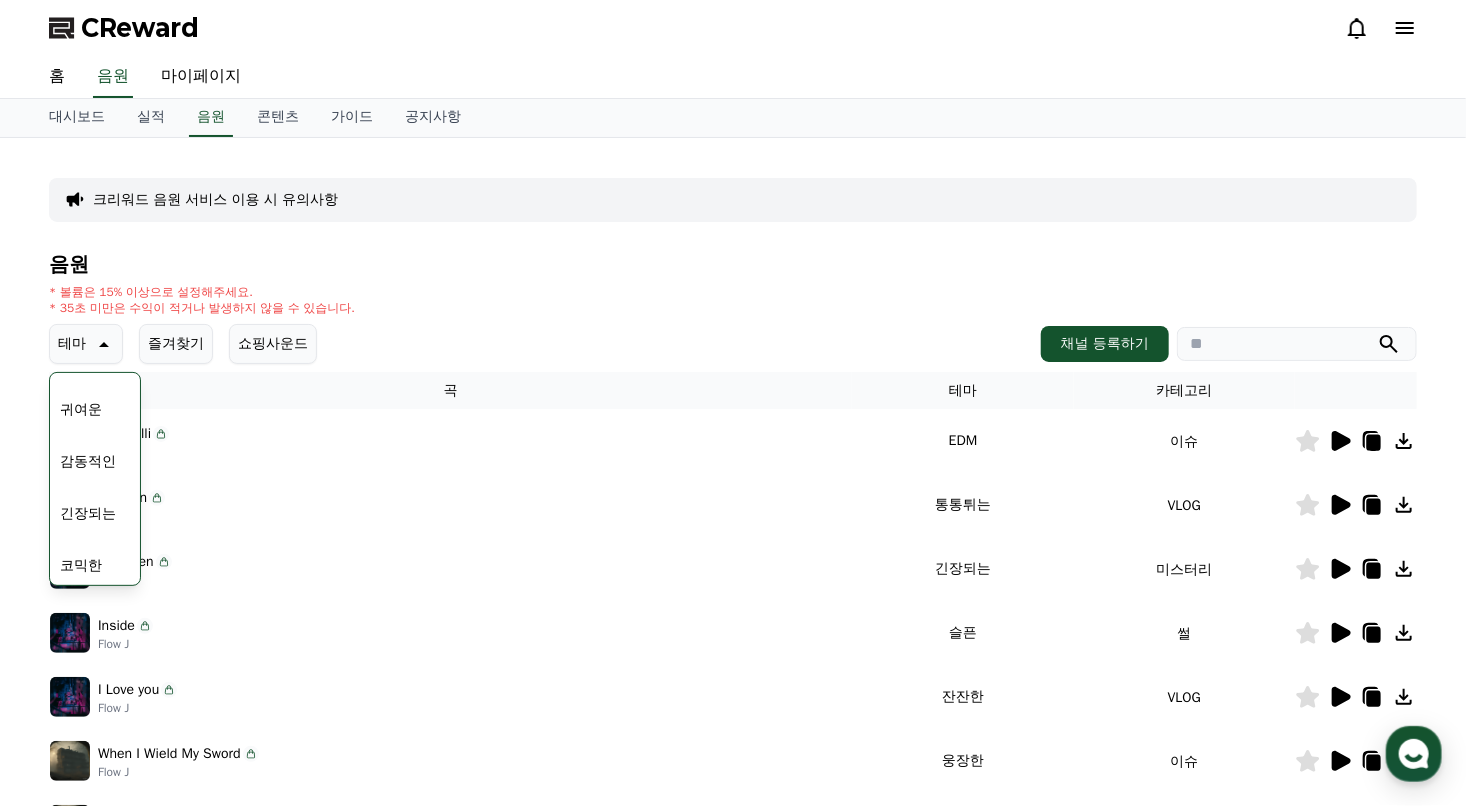 scroll, scrollTop: 824, scrollLeft: 0, axis: vertical 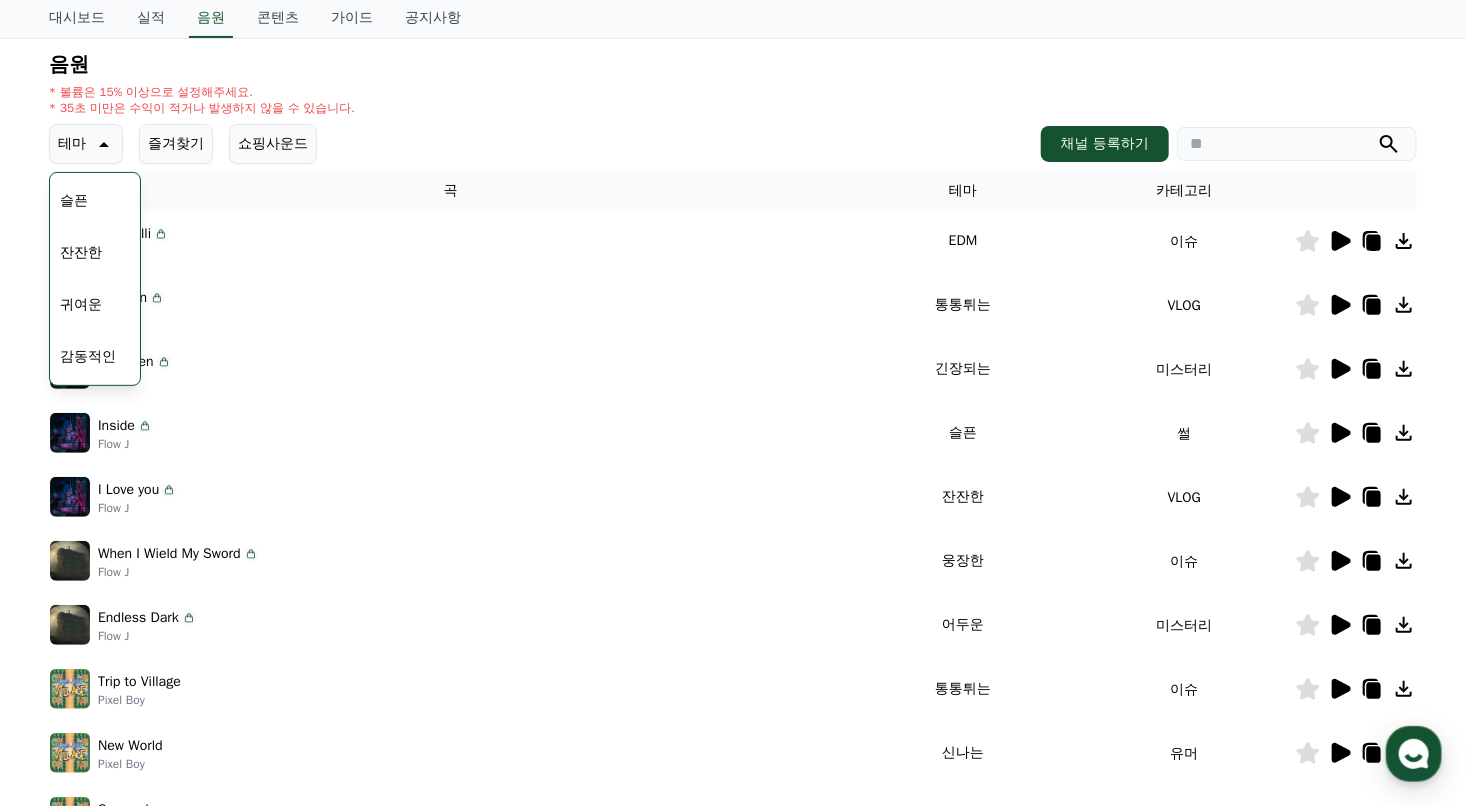 click on "잔잔한" at bounding box center [81, 253] 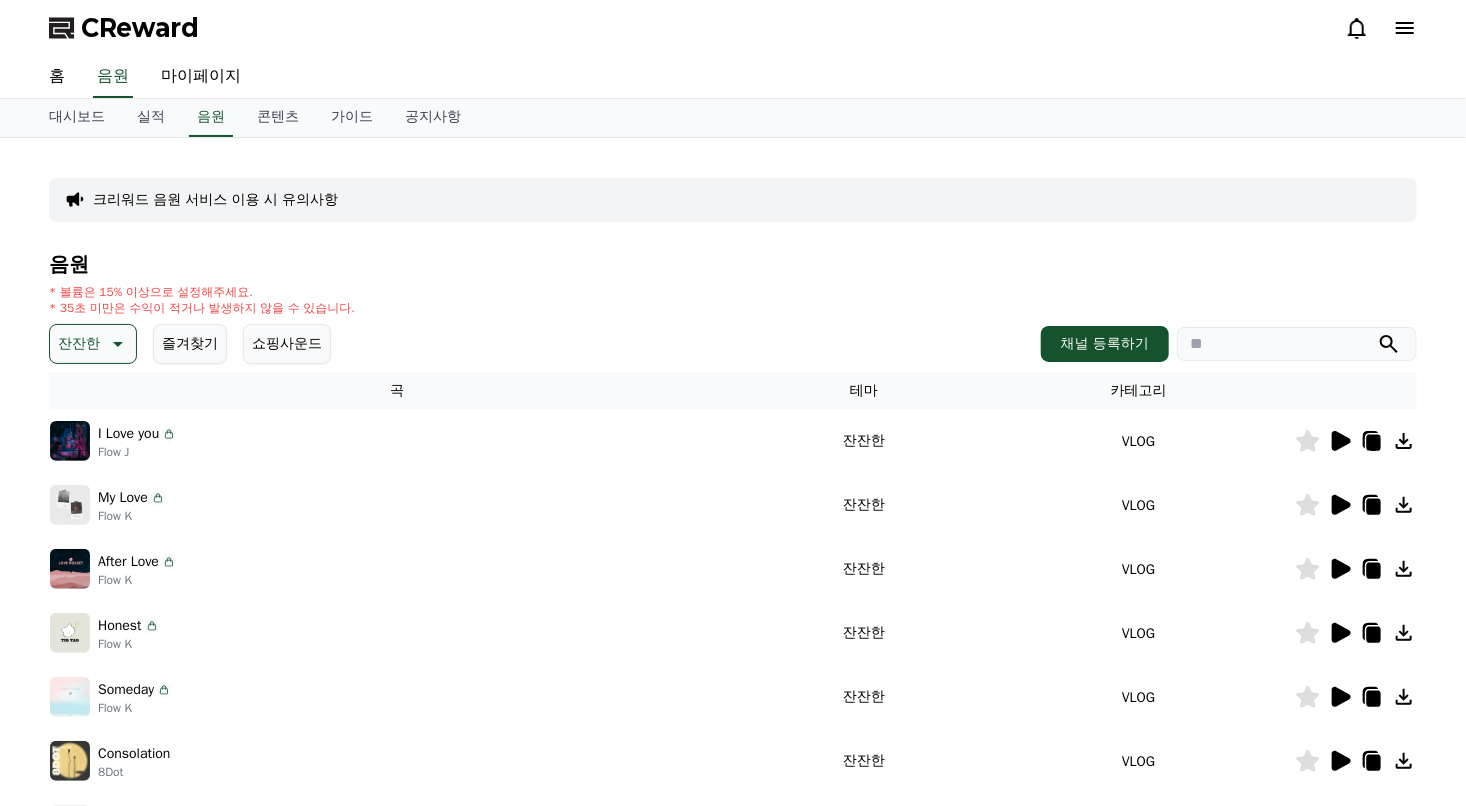scroll, scrollTop: 0, scrollLeft: 0, axis: both 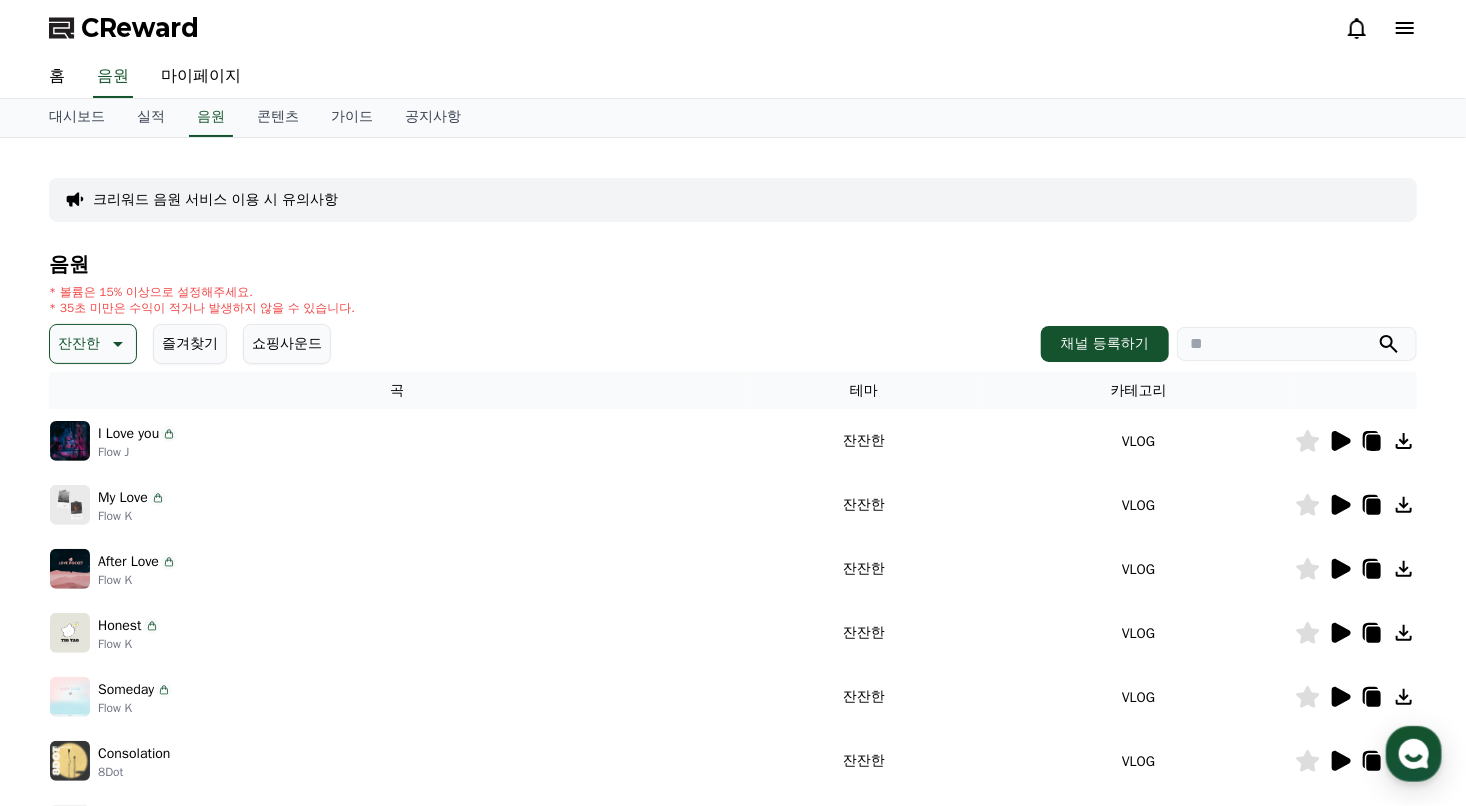 click 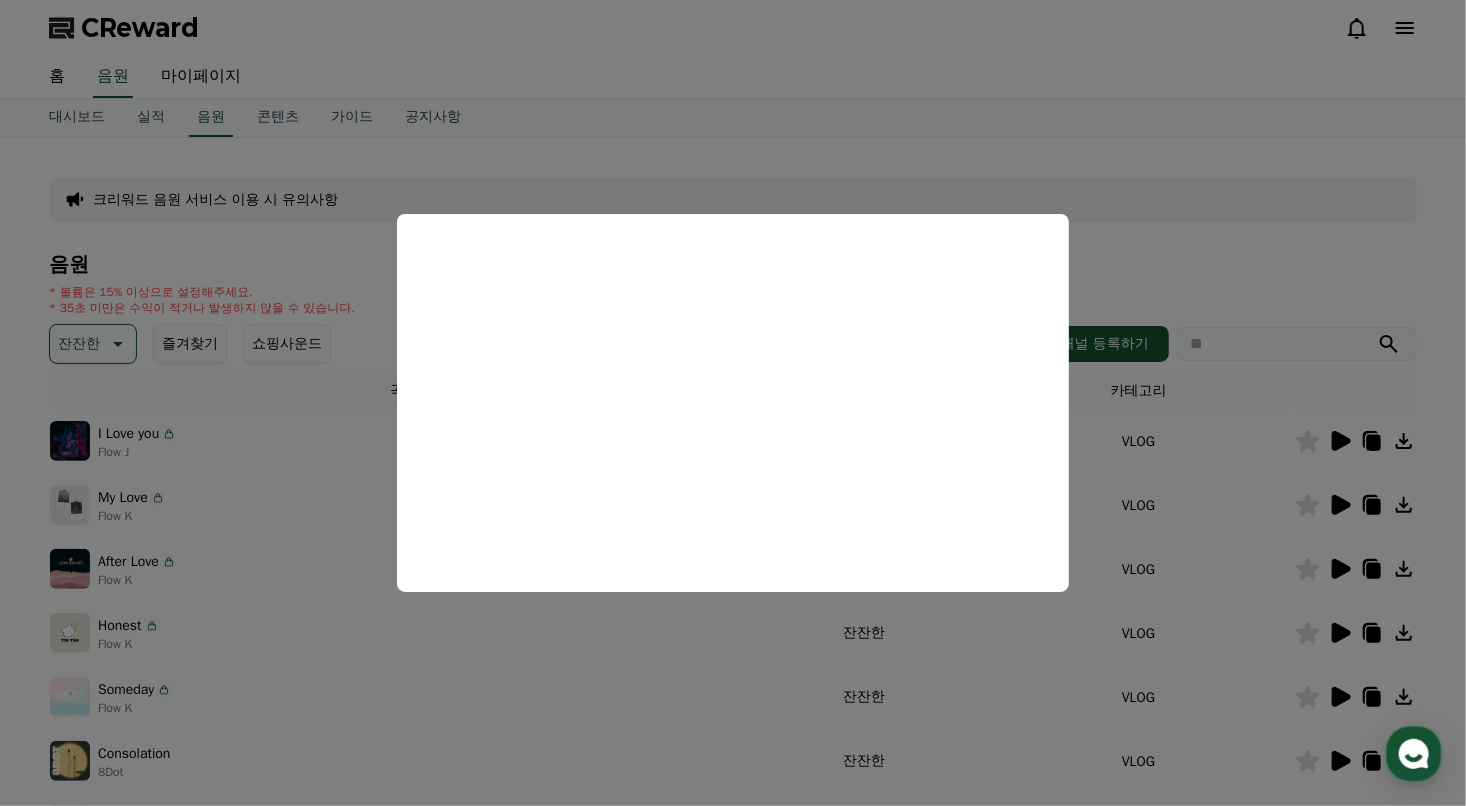 click at bounding box center (733, 403) 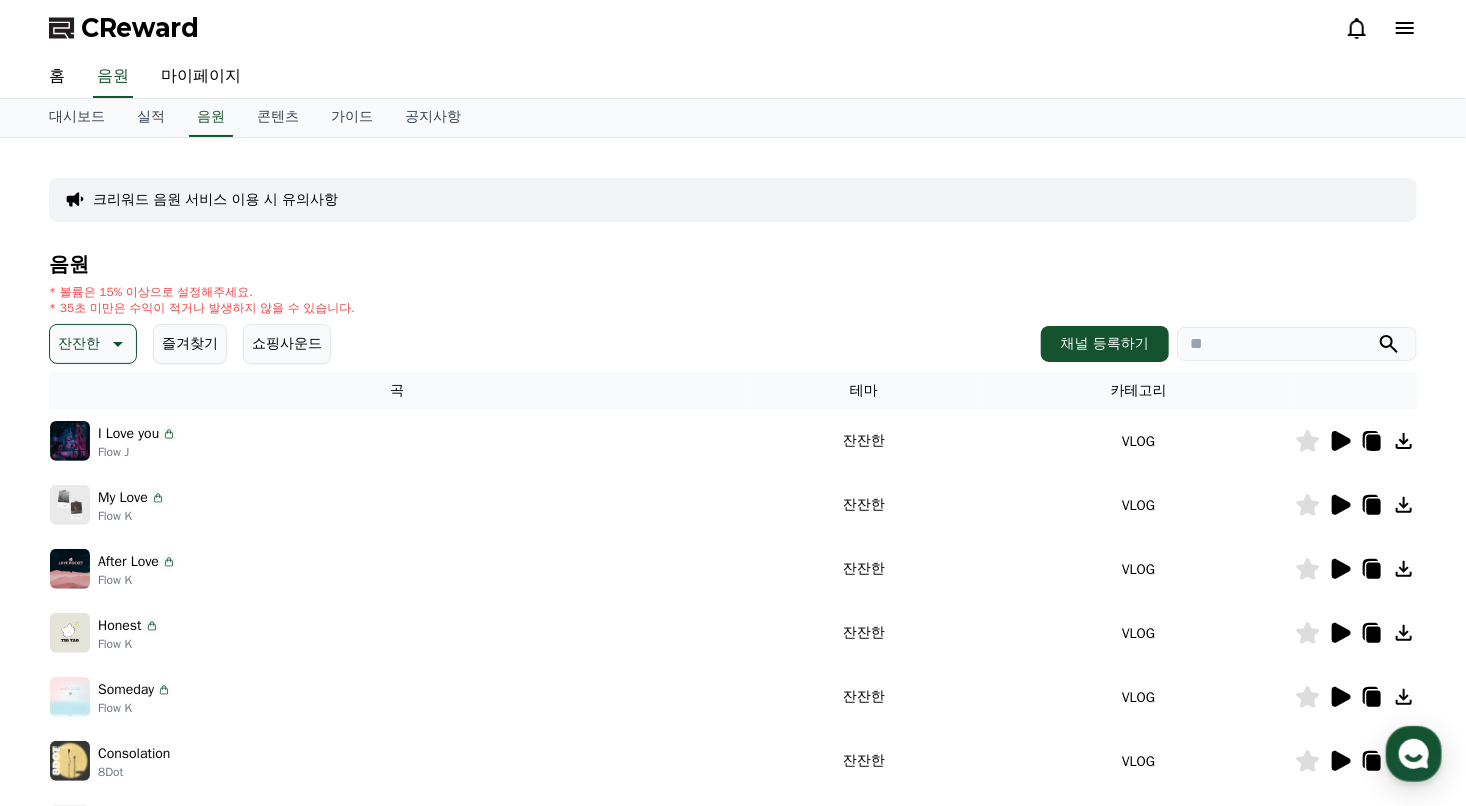 click on "쇼핑사운드" at bounding box center [287, 344] 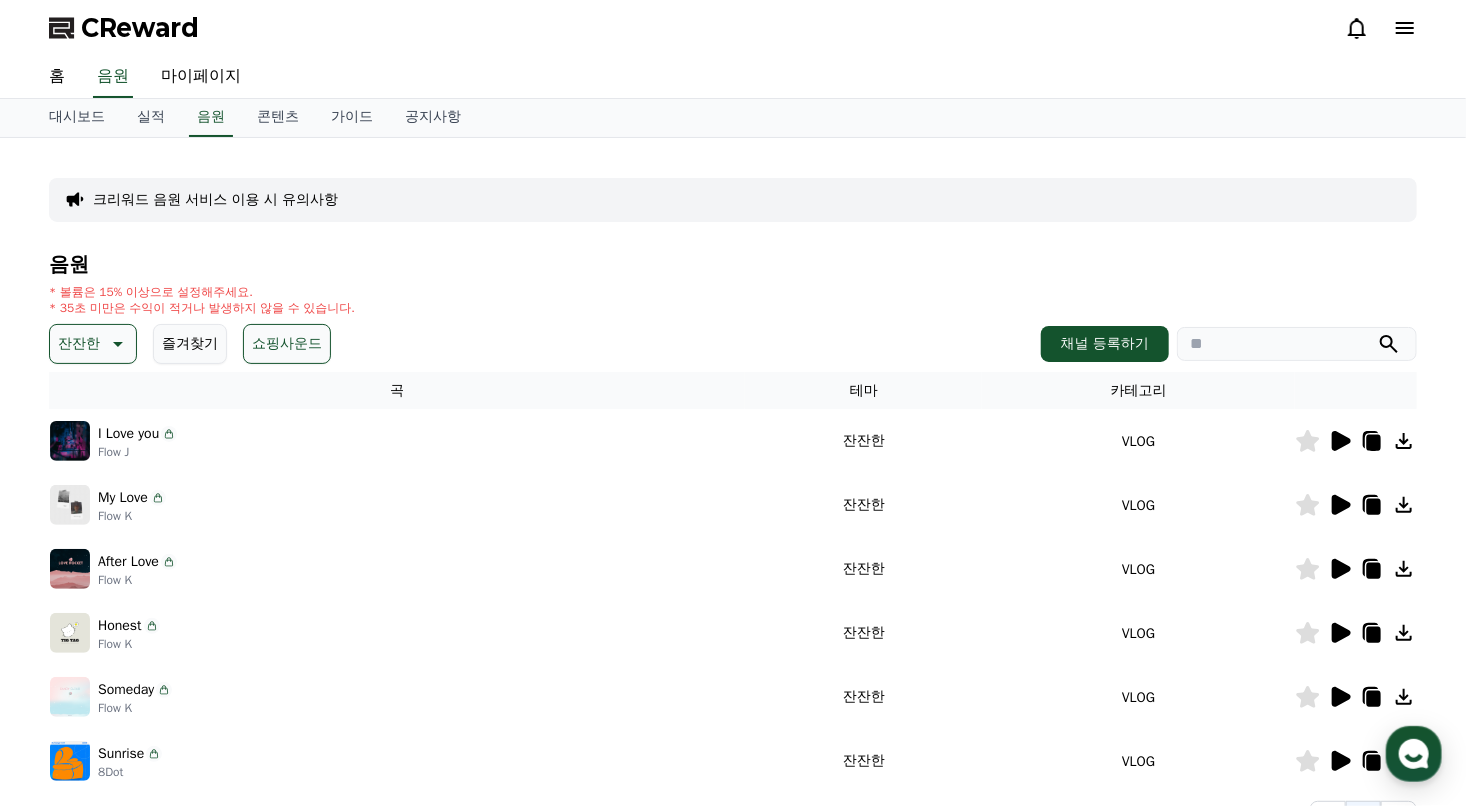 click on "쇼핑사운드" at bounding box center [287, 344] 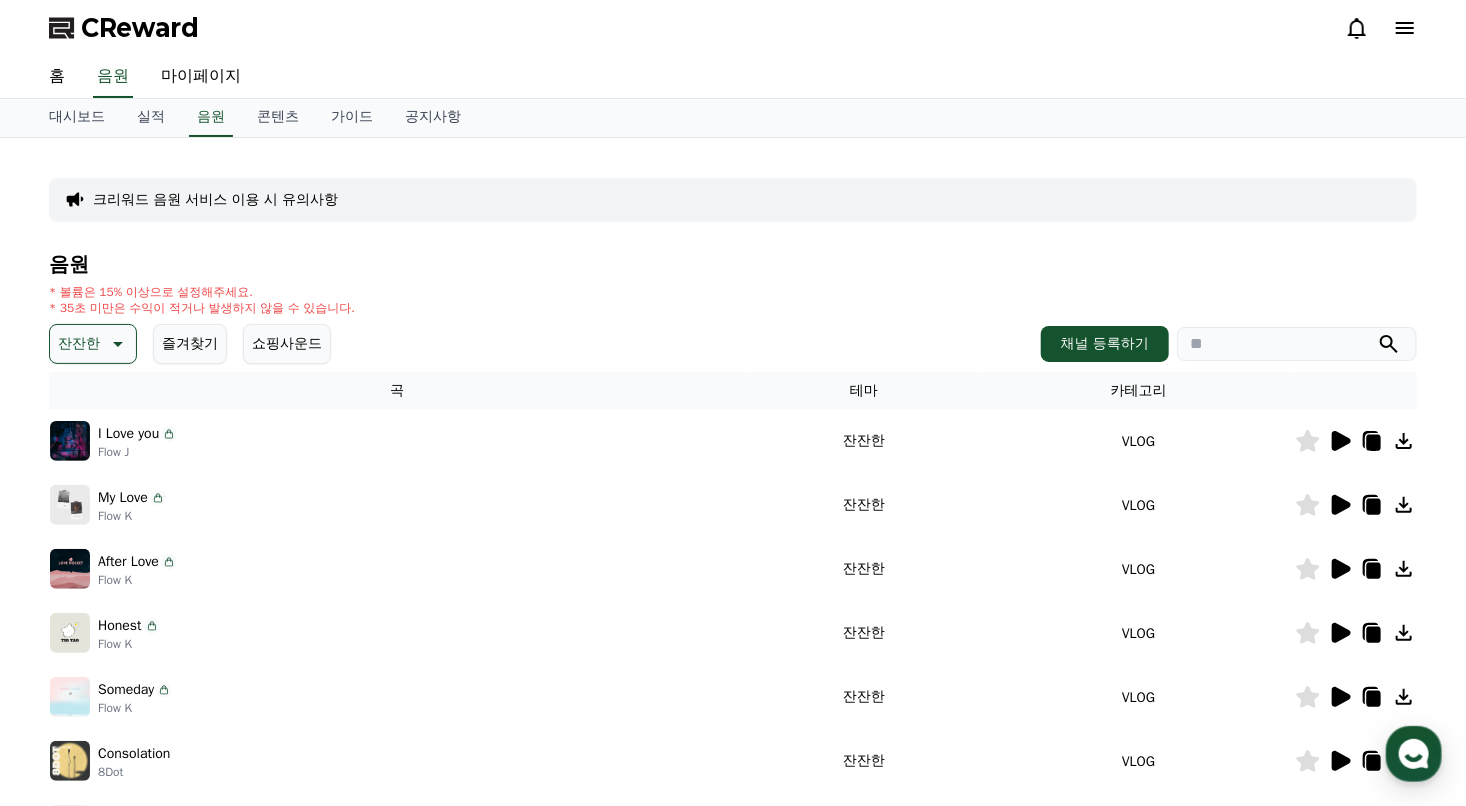 click on "쇼핑사운드" at bounding box center [287, 344] 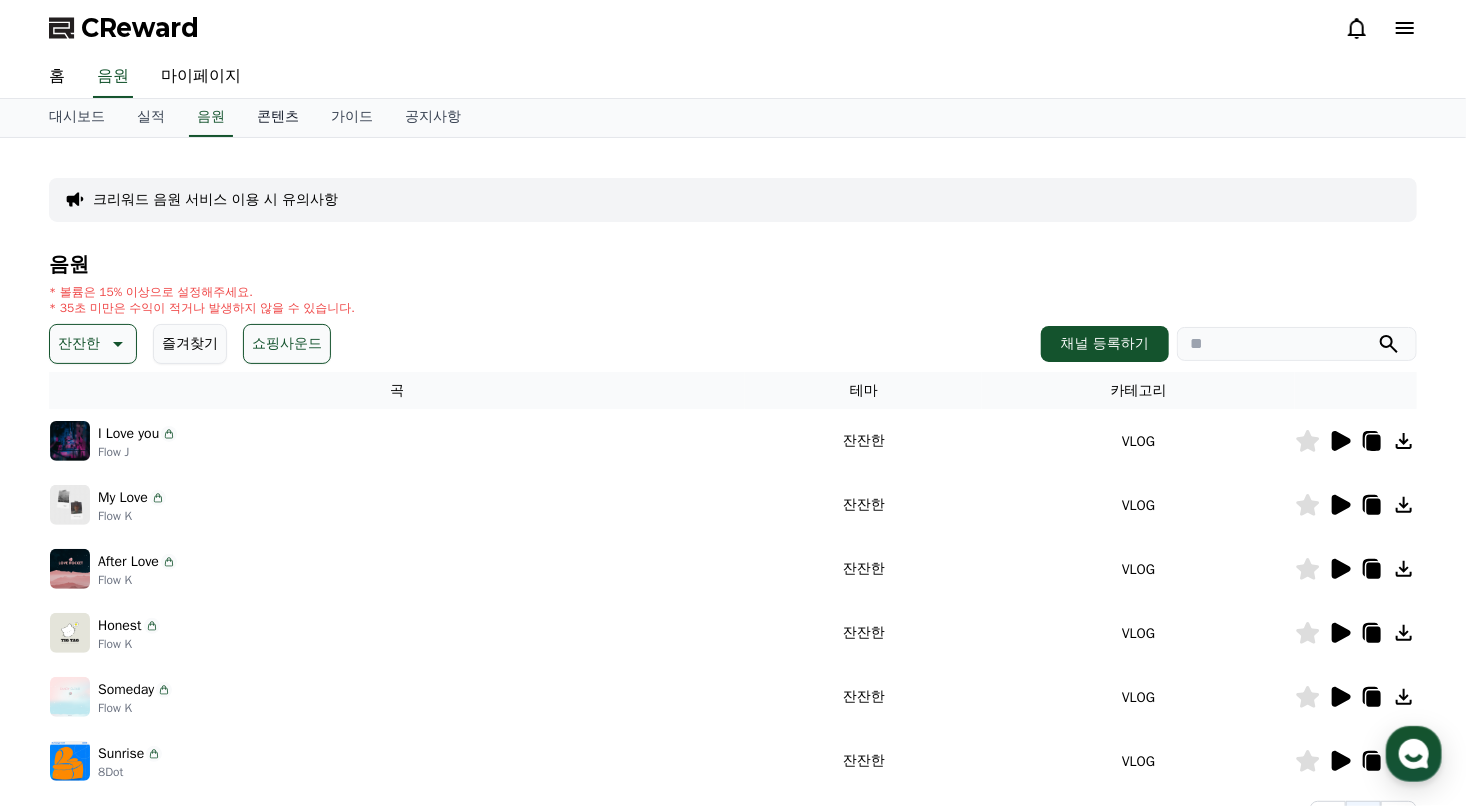 click on "콘텐츠" at bounding box center (278, 118) 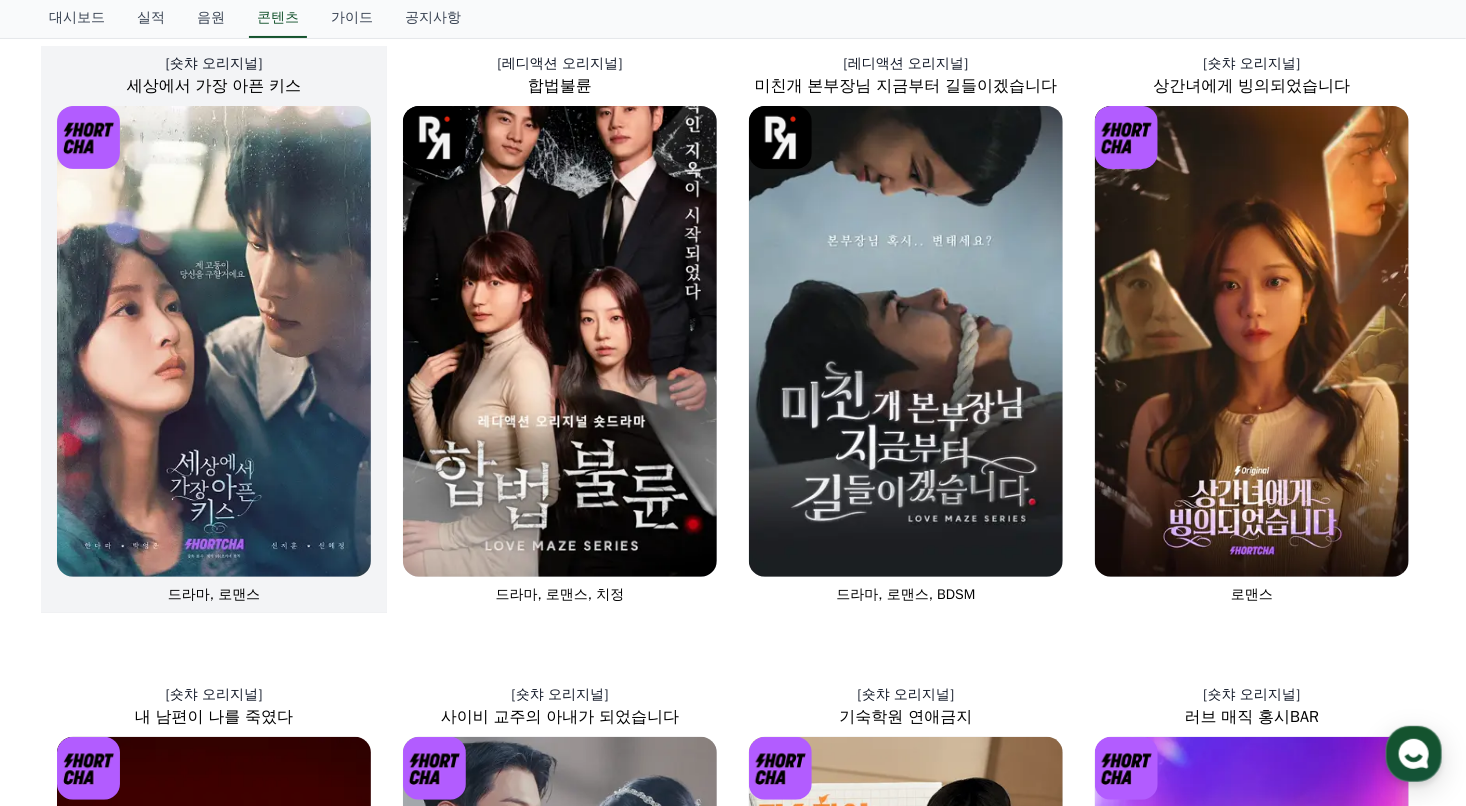 scroll, scrollTop: 200, scrollLeft: 0, axis: vertical 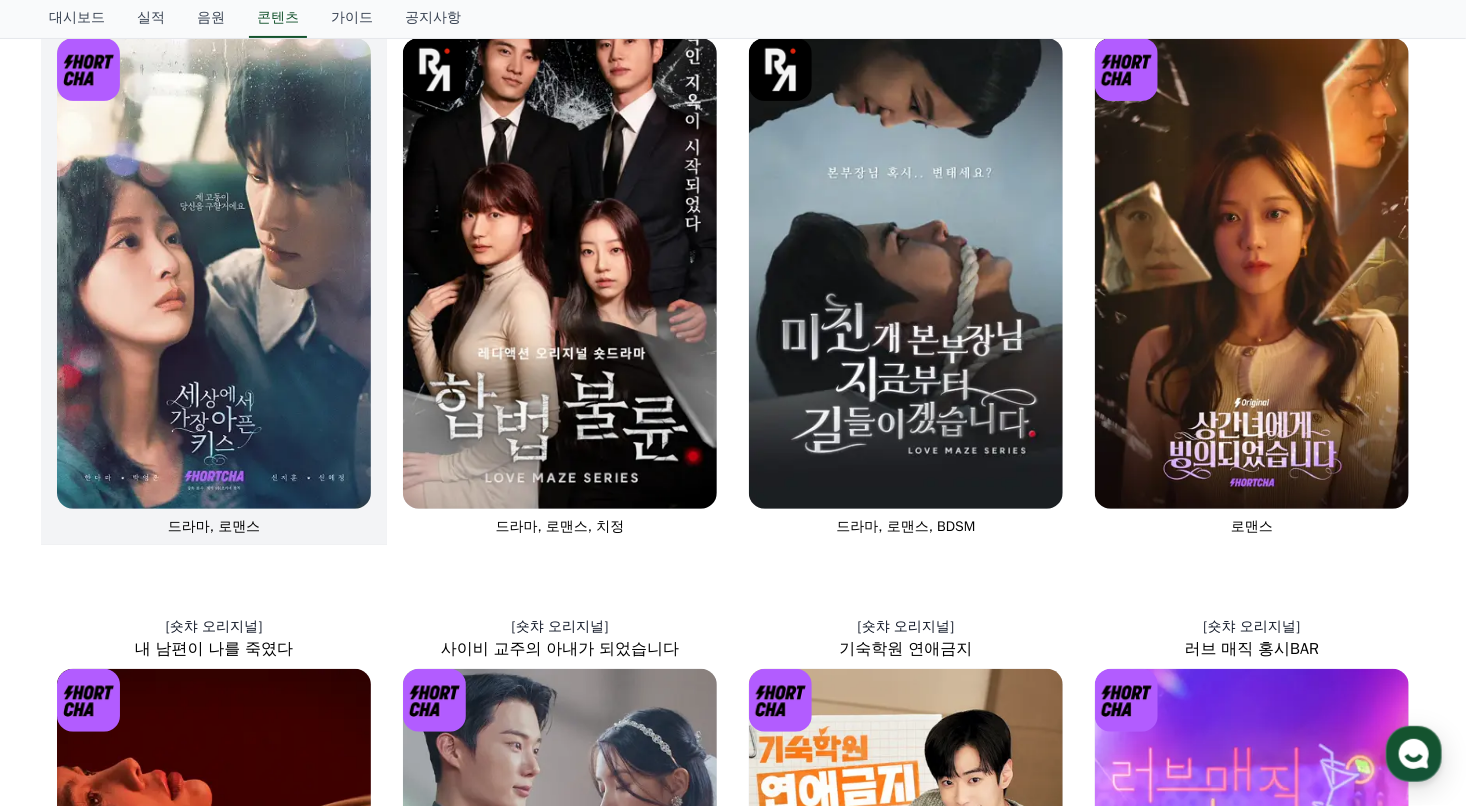 click at bounding box center [214, 273] 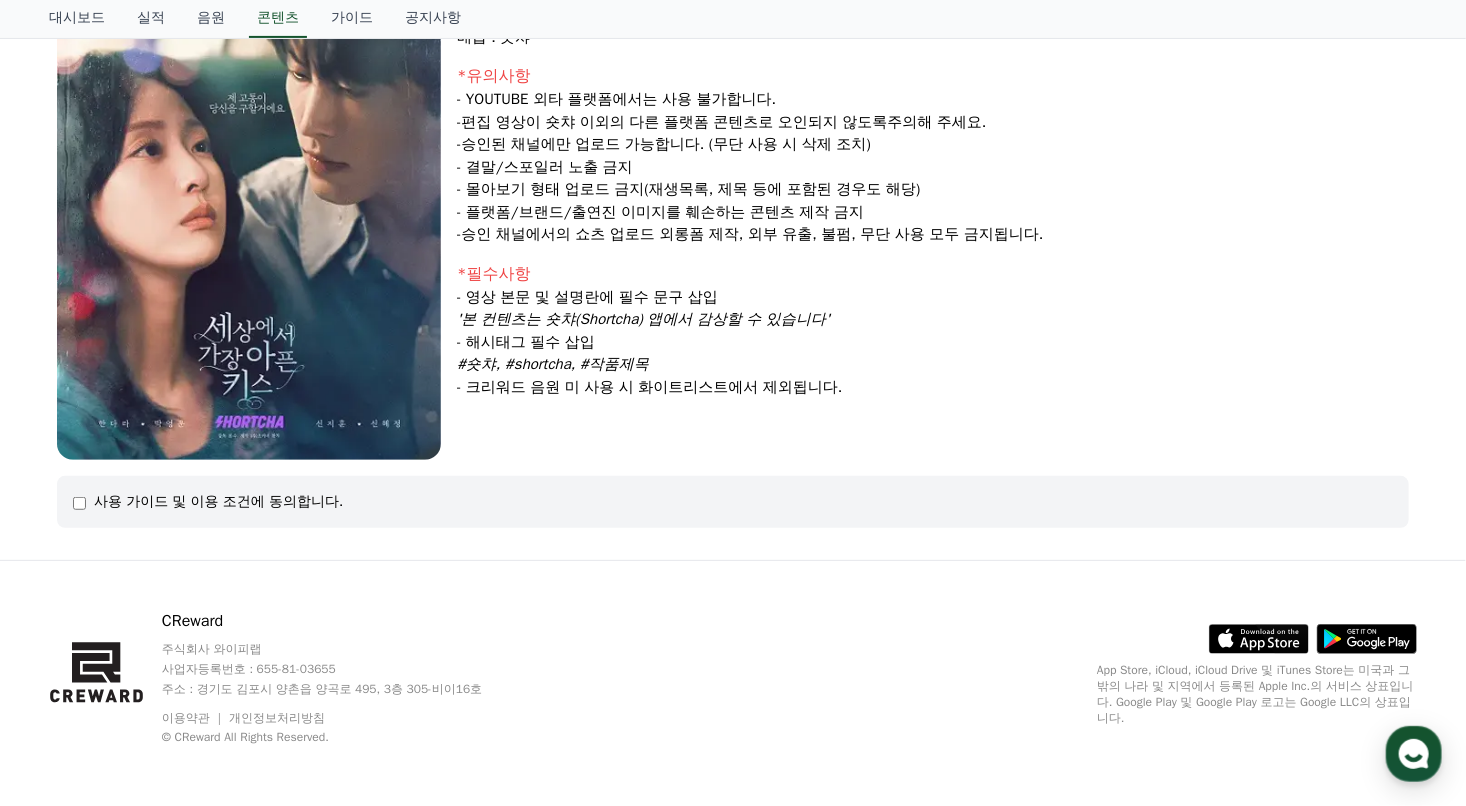 scroll, scrollTop: 302, scrollLeft: 0, axis: vertical 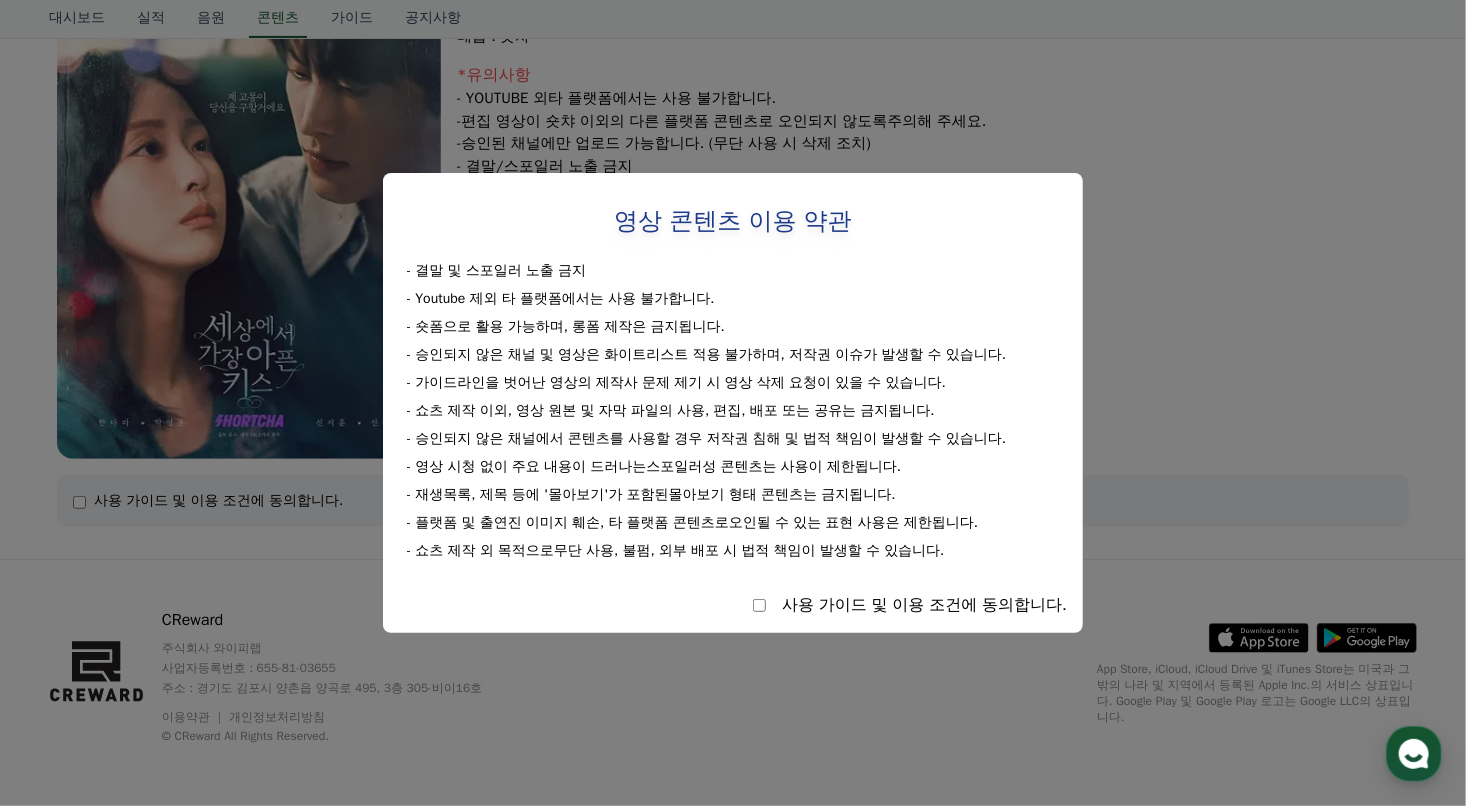 select 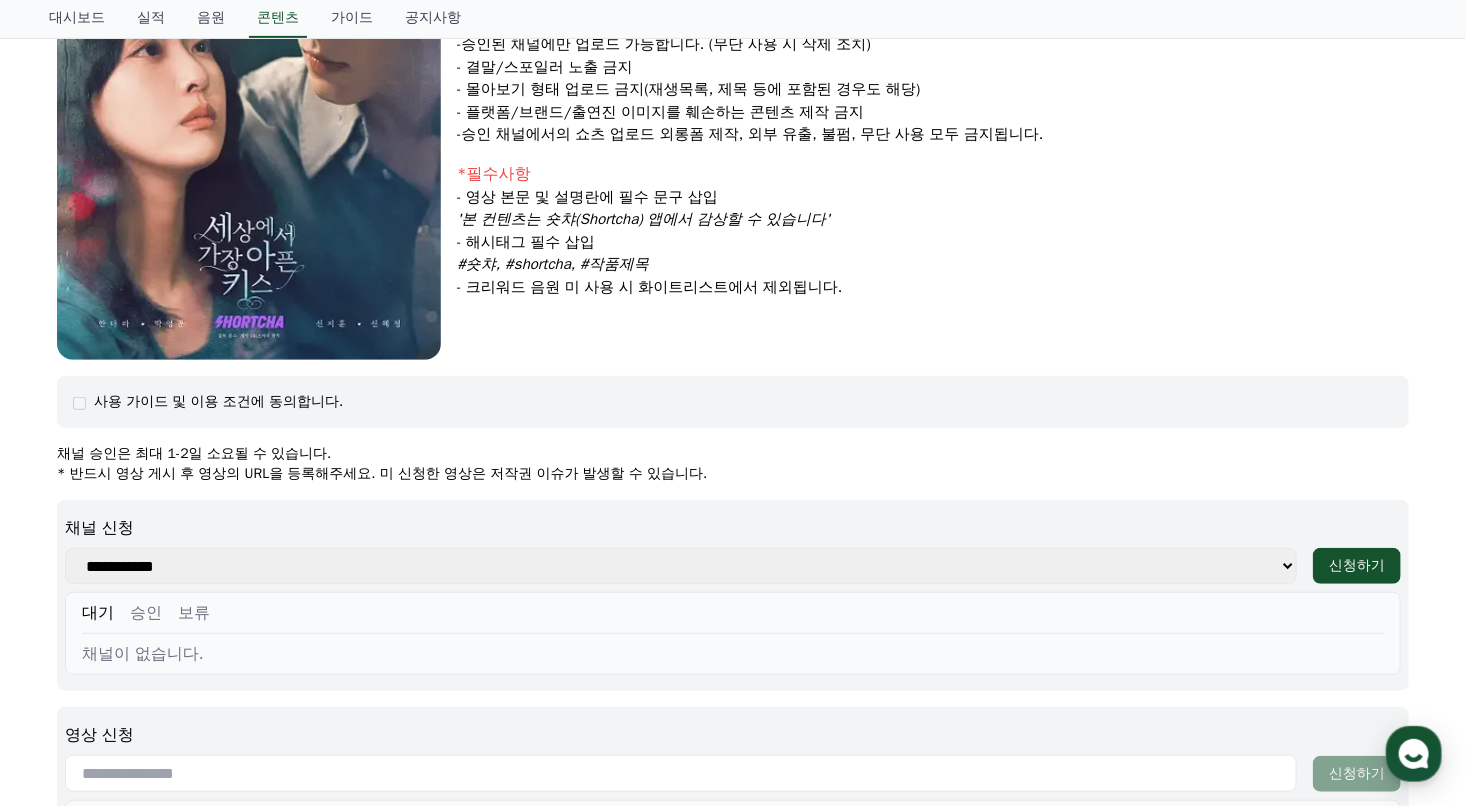 scroll, scrollTop: 402, scrollLeft: 0, axis: vertical 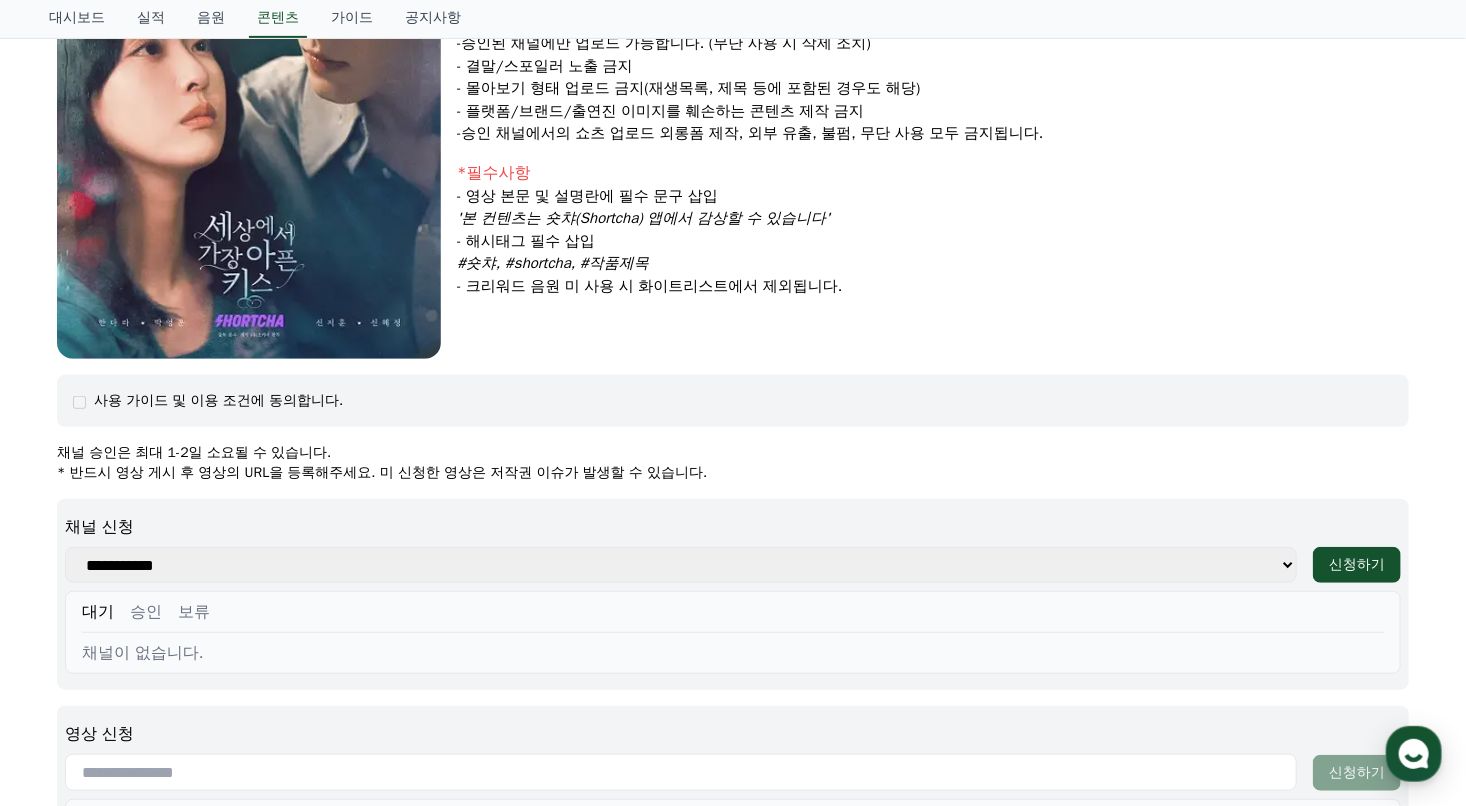 click on "**********" at bounding box center [681, 565] 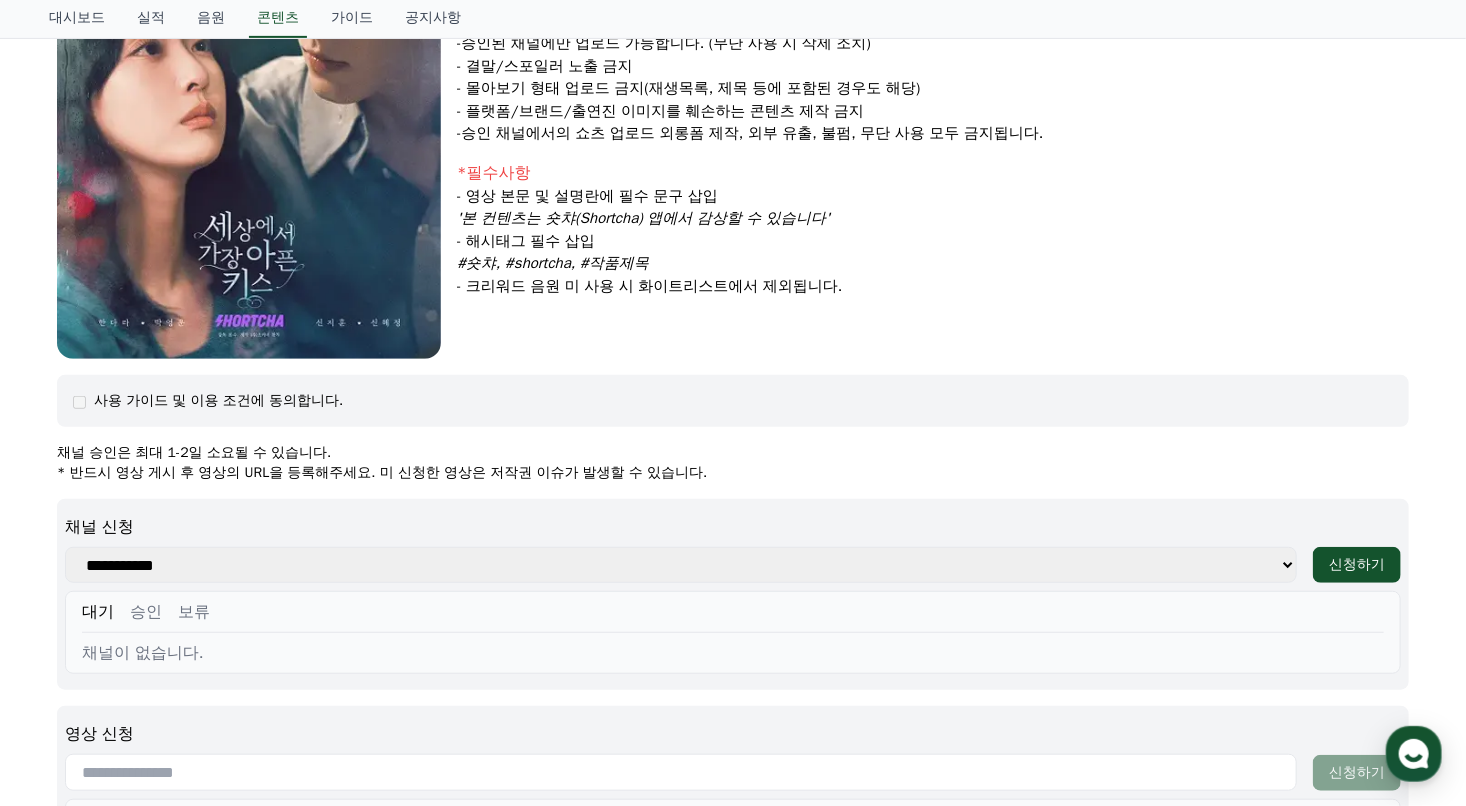 click on "**********" at bounding box center [681, 565] 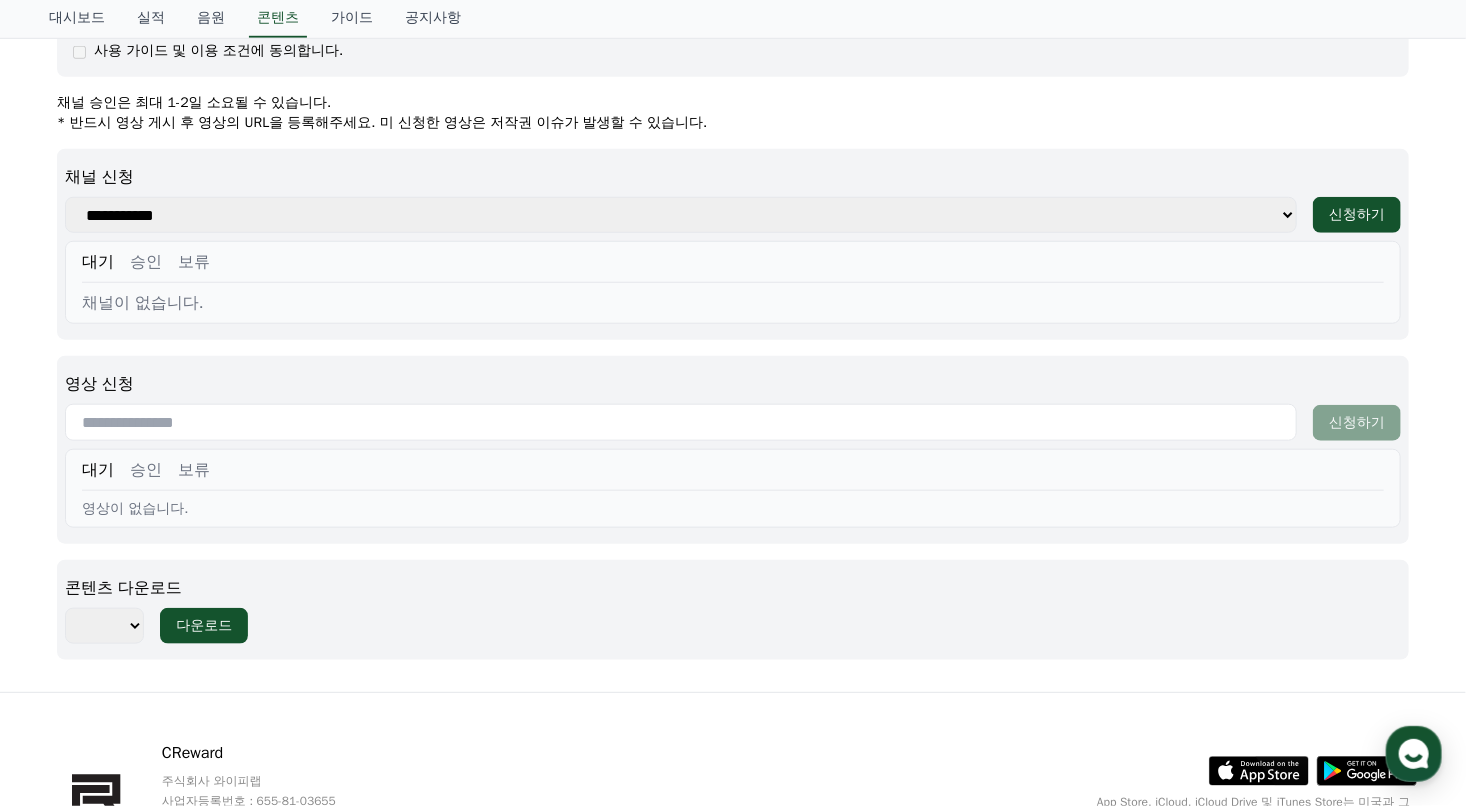 scroll, scrollTop: 802, scrollLeft: 0, axis: vertical 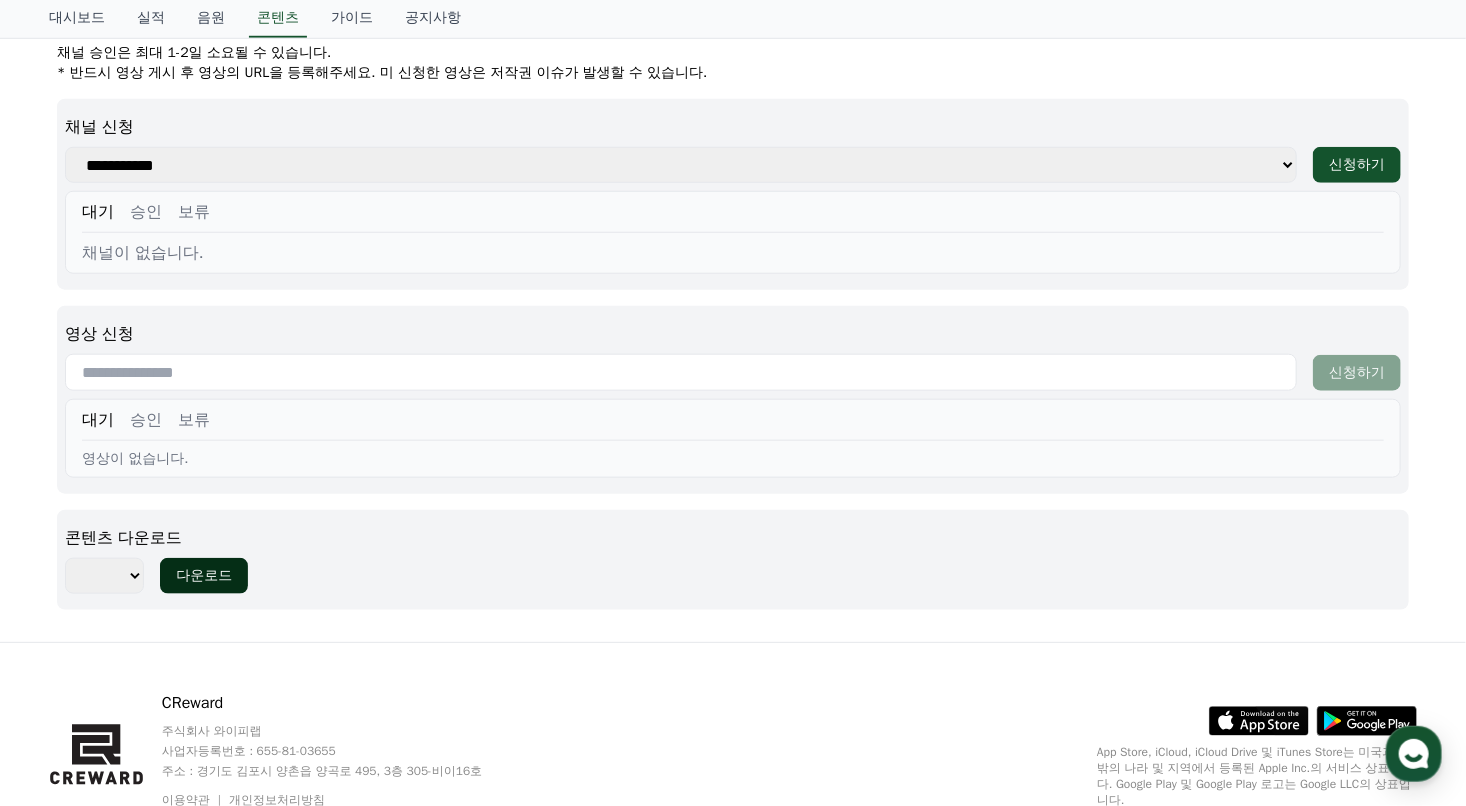 click on "다운로드" at bounding box center (204, 576) 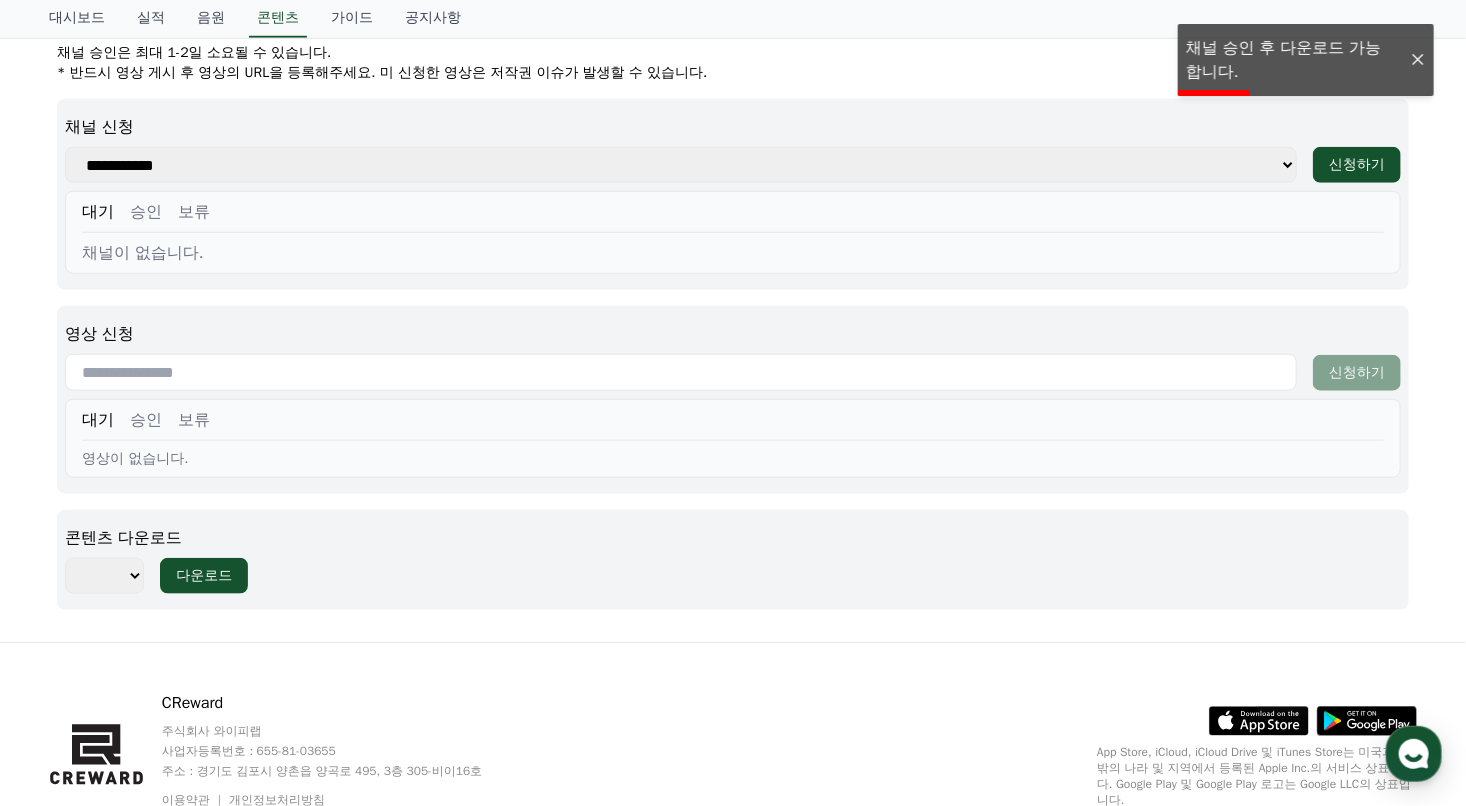 click on "**********" at bounding box center [681, 165] 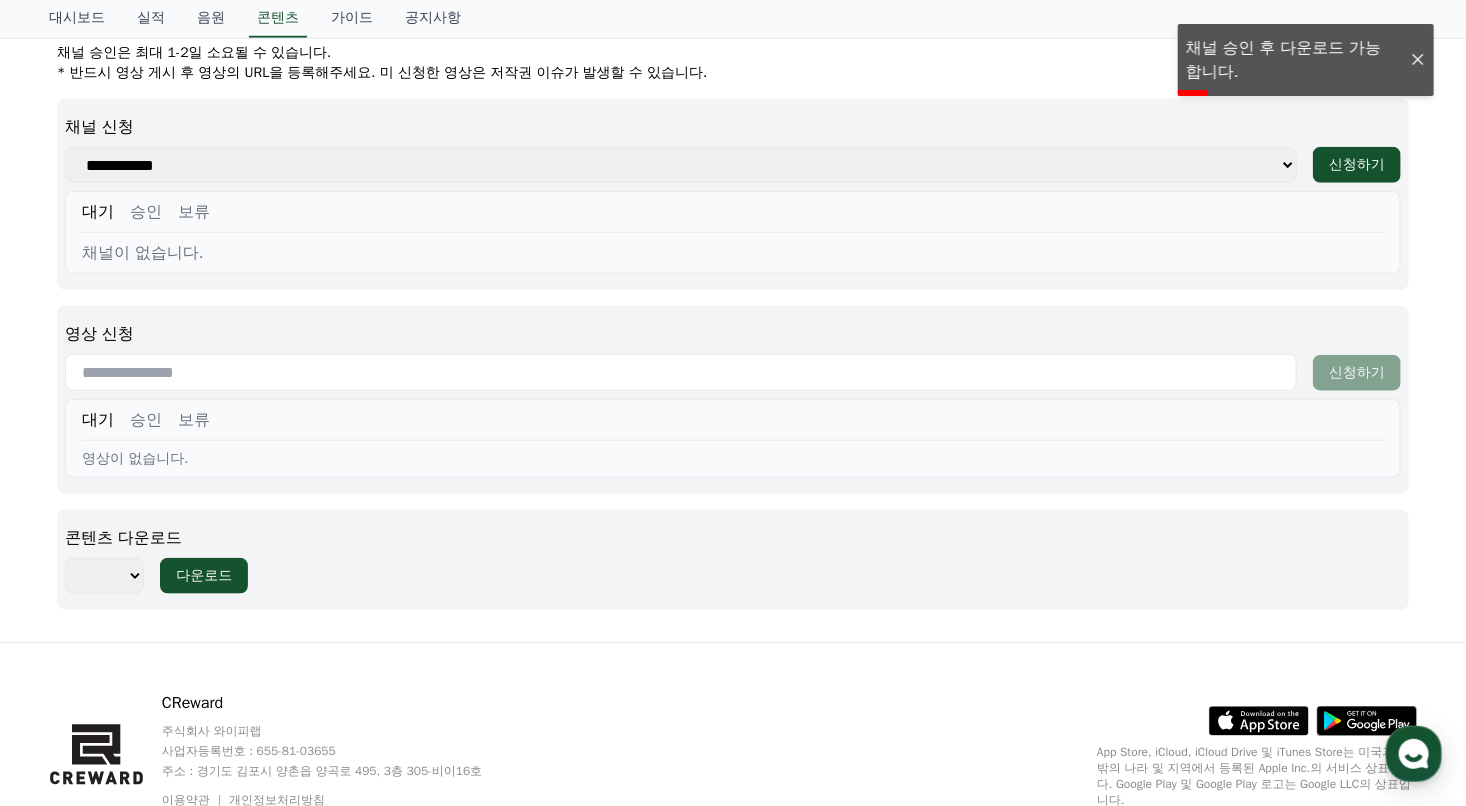 select 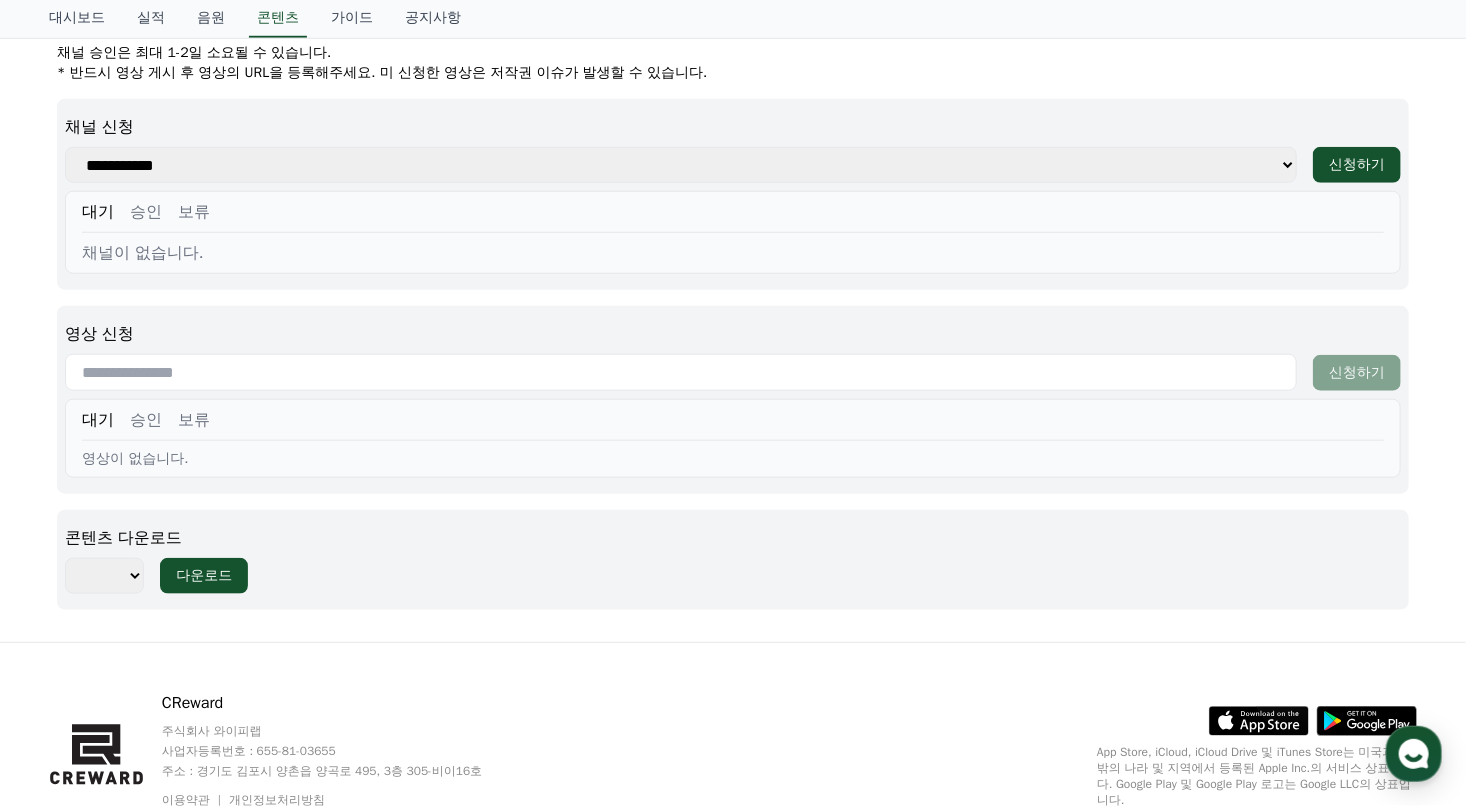 click on "승인" at bounding box center [146, 212] 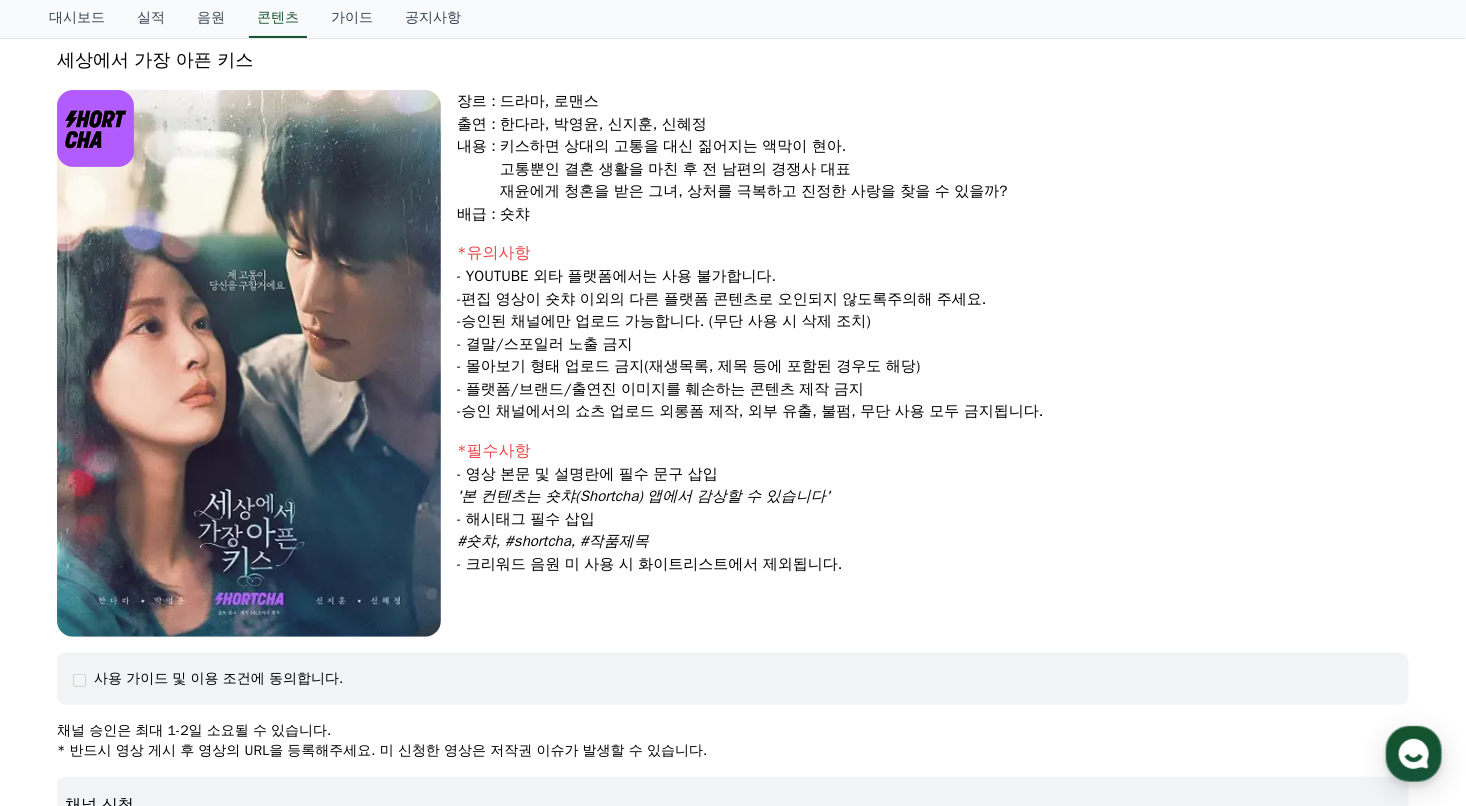 scroll, scrollTop: 102, scrollLeft: 0, axis: vertical 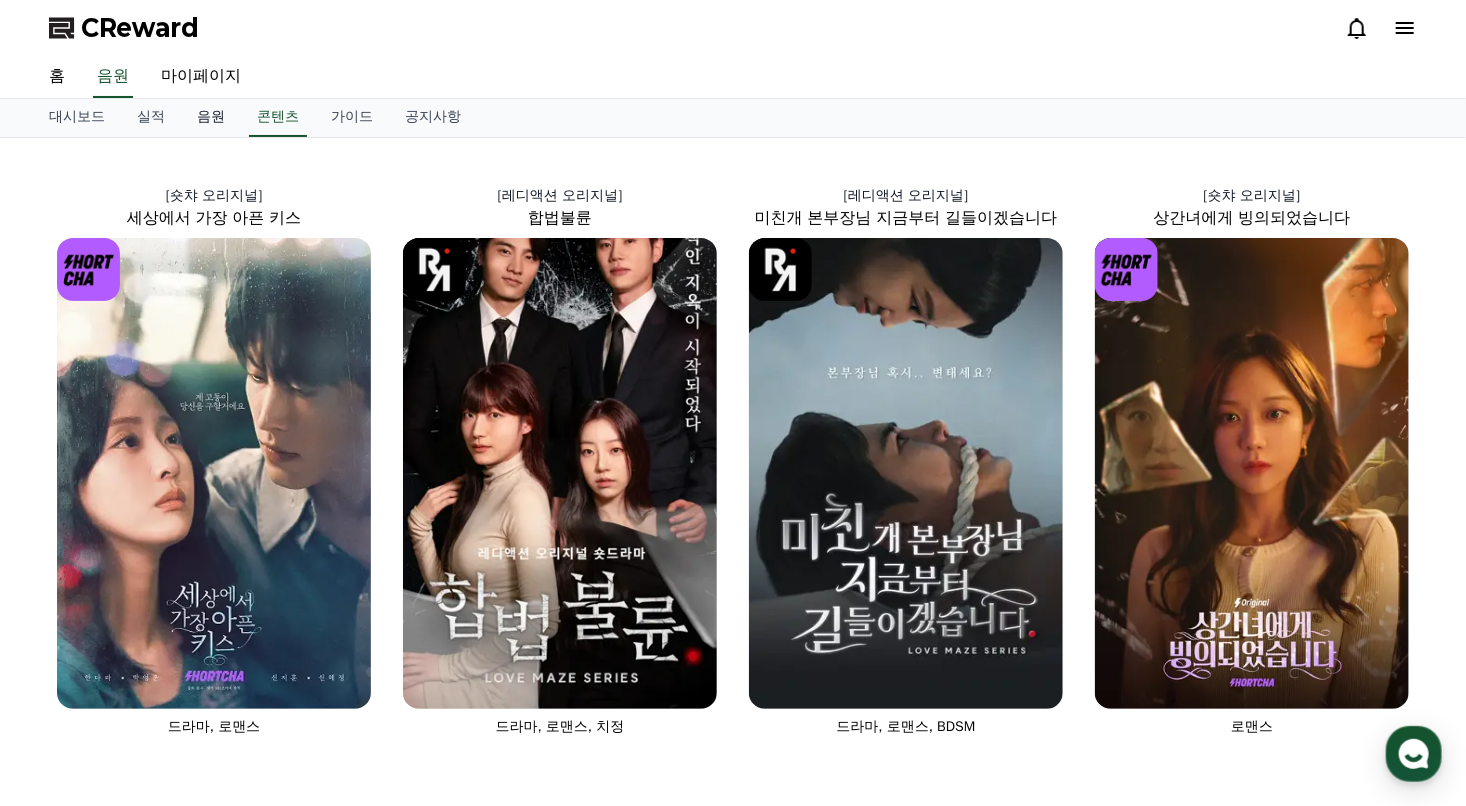 click on "음원" at bounding box center (211, 118) 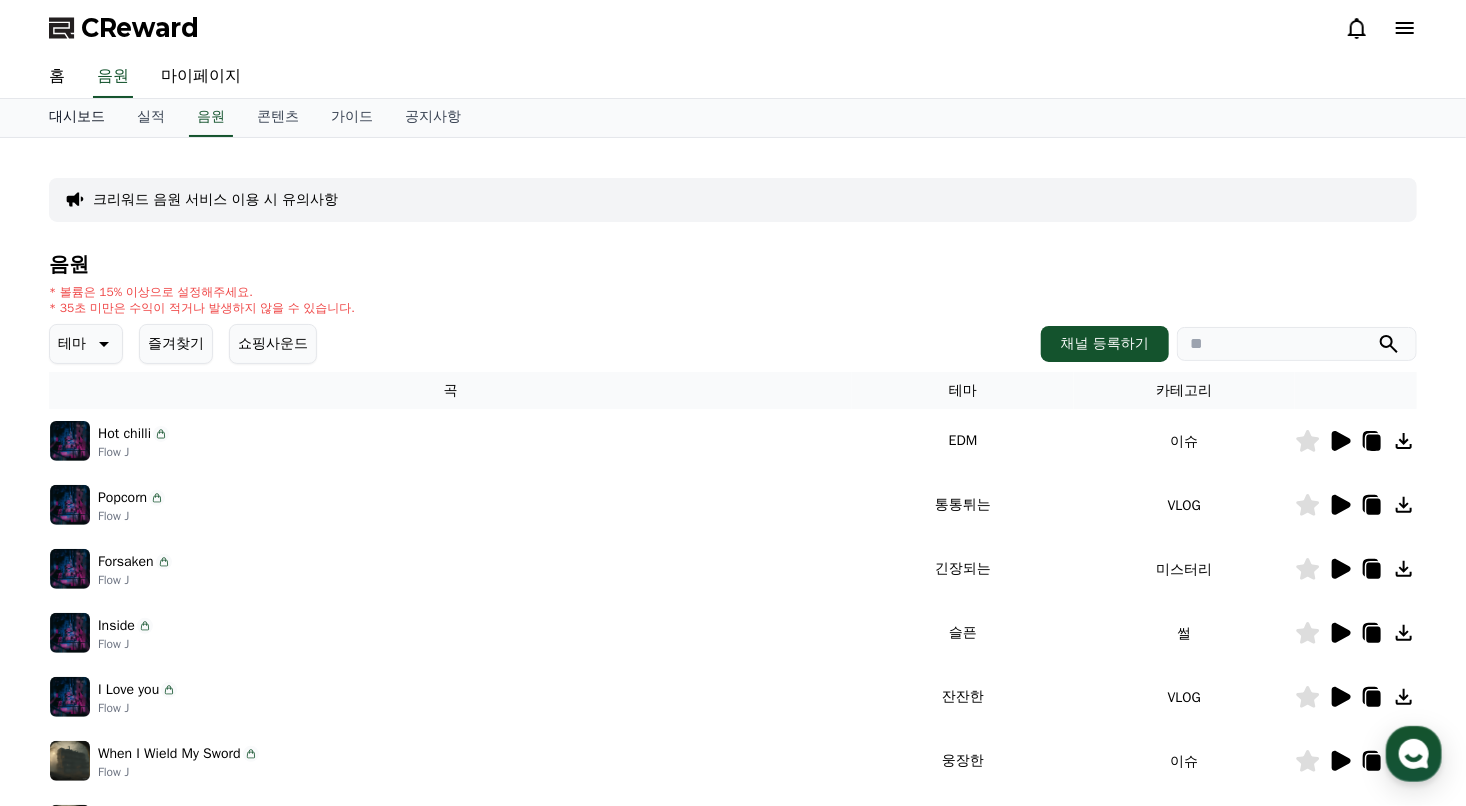 click on "대시보드" at bounding box center [77, 118] 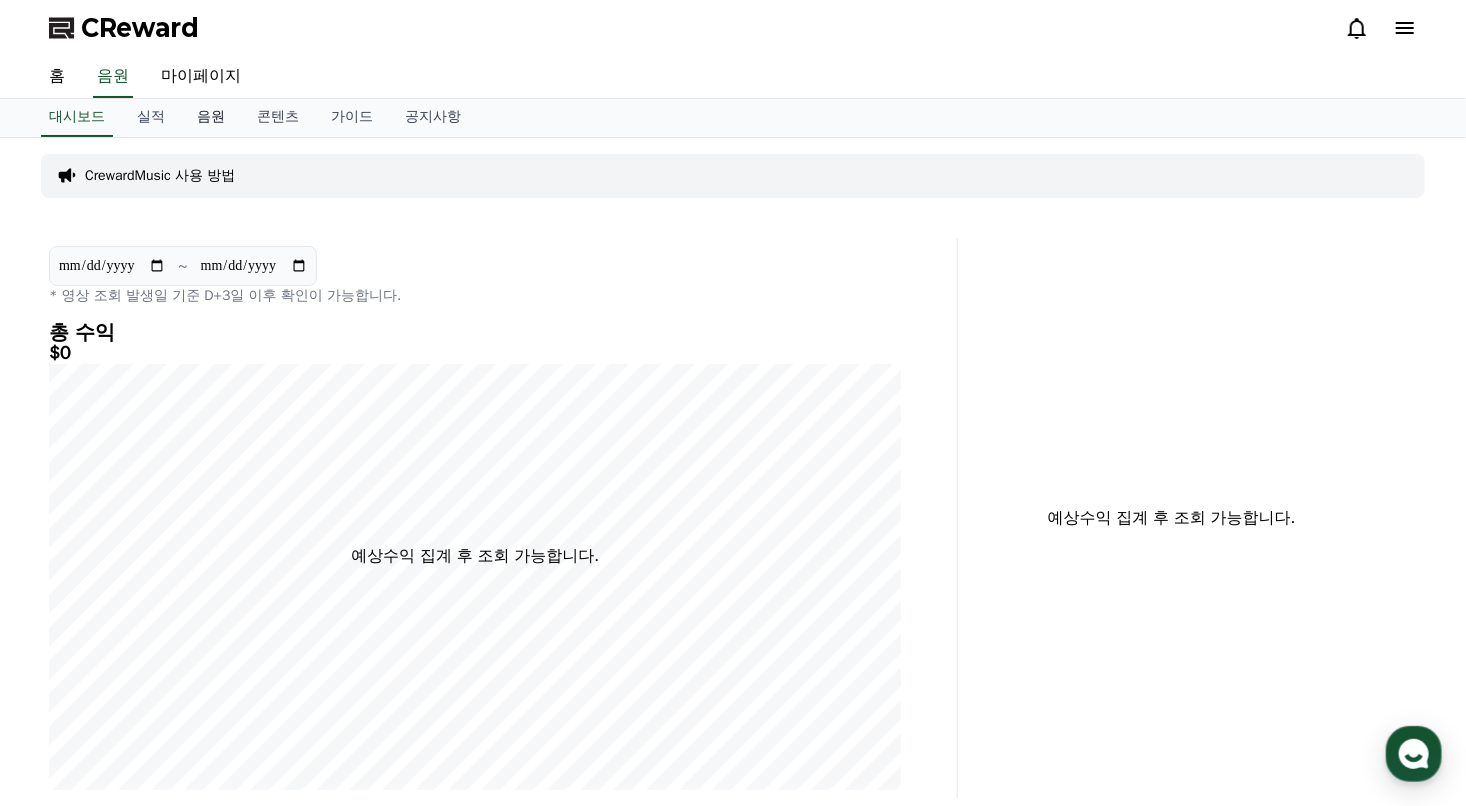 click on "음원" at bounding box center [211, 118] 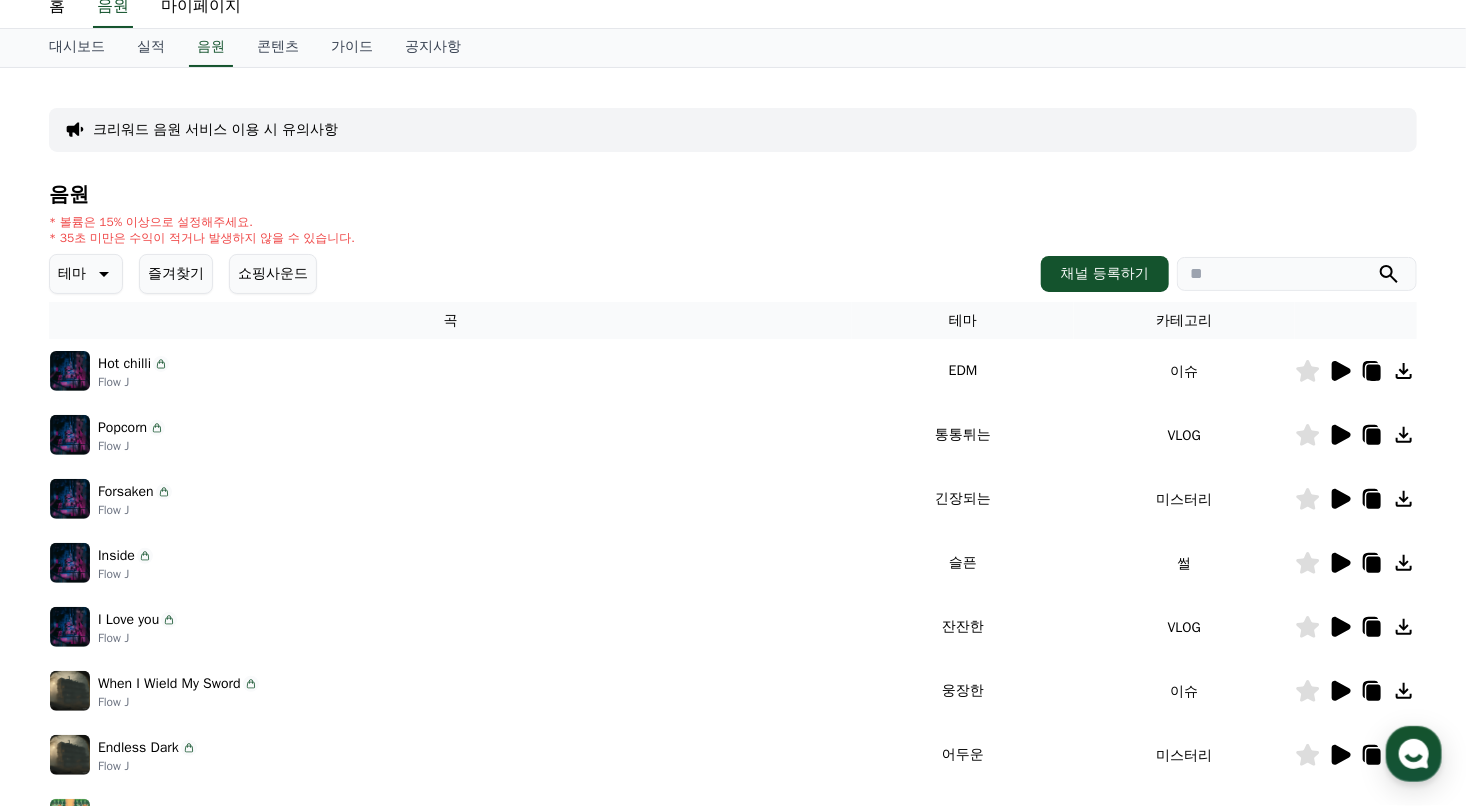 scroll, scrollTop: 100, scrollLeft: 0, axis: vertical 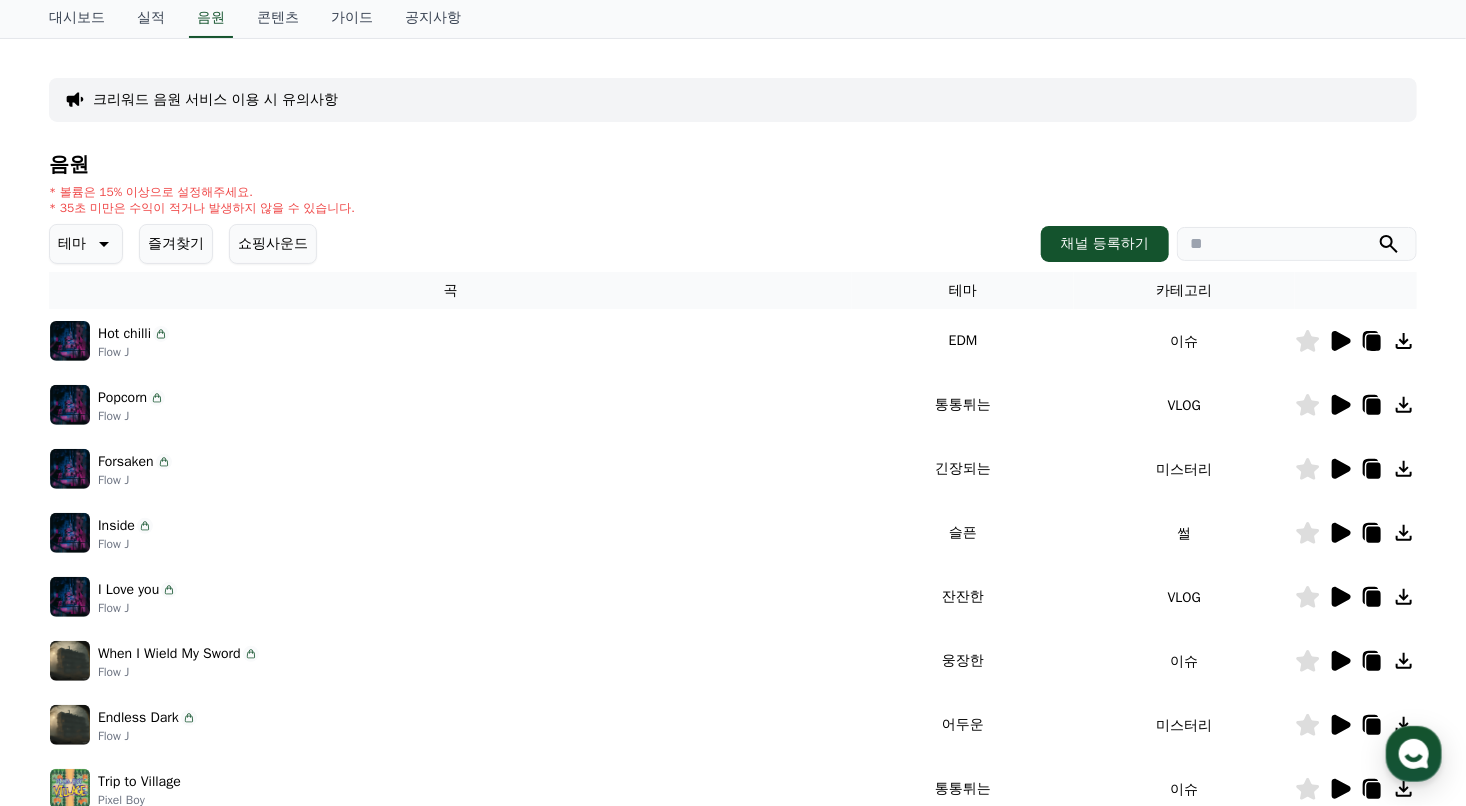 click 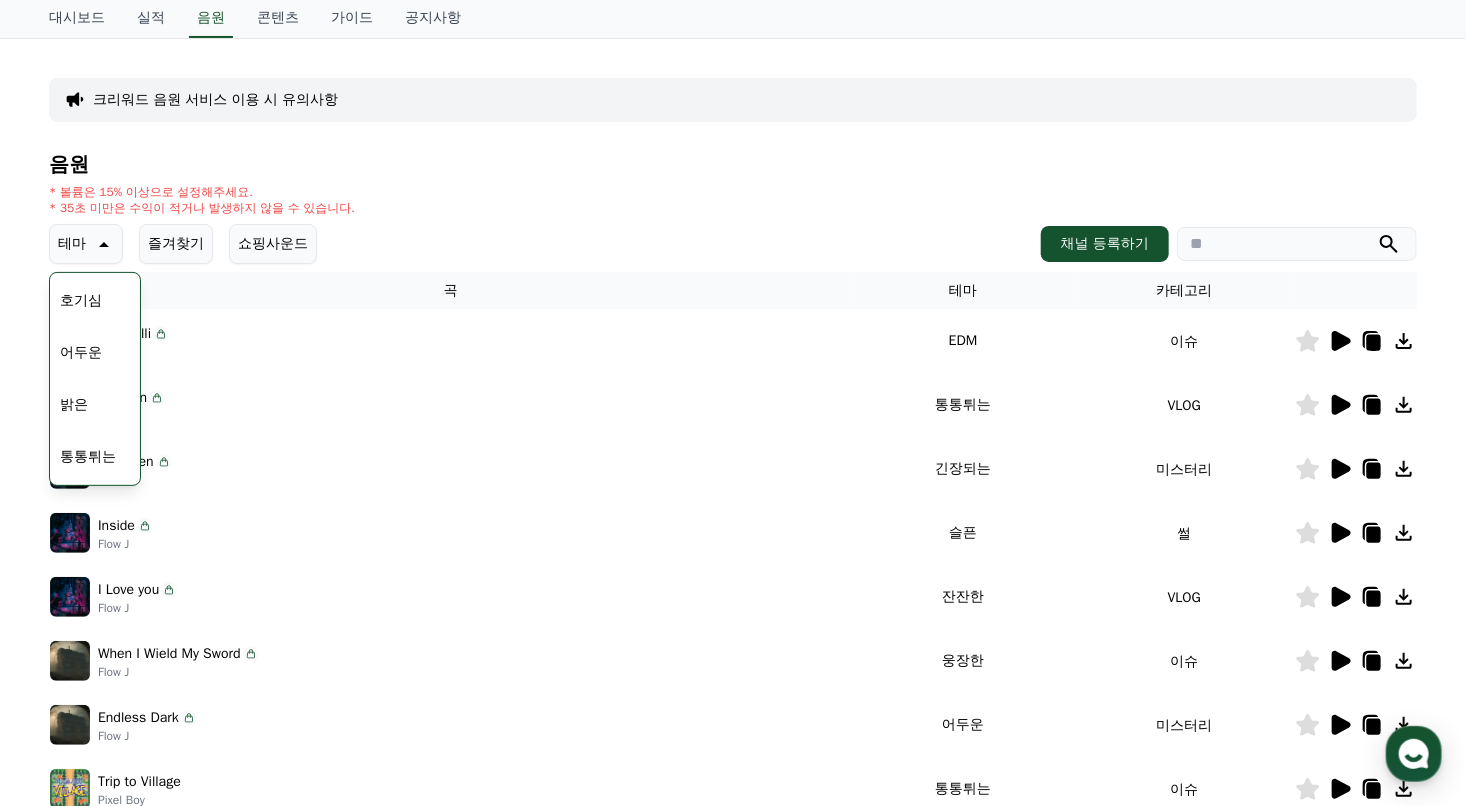 scroll, scrollTop: 200, scrollLeft: 0, axis: vertical 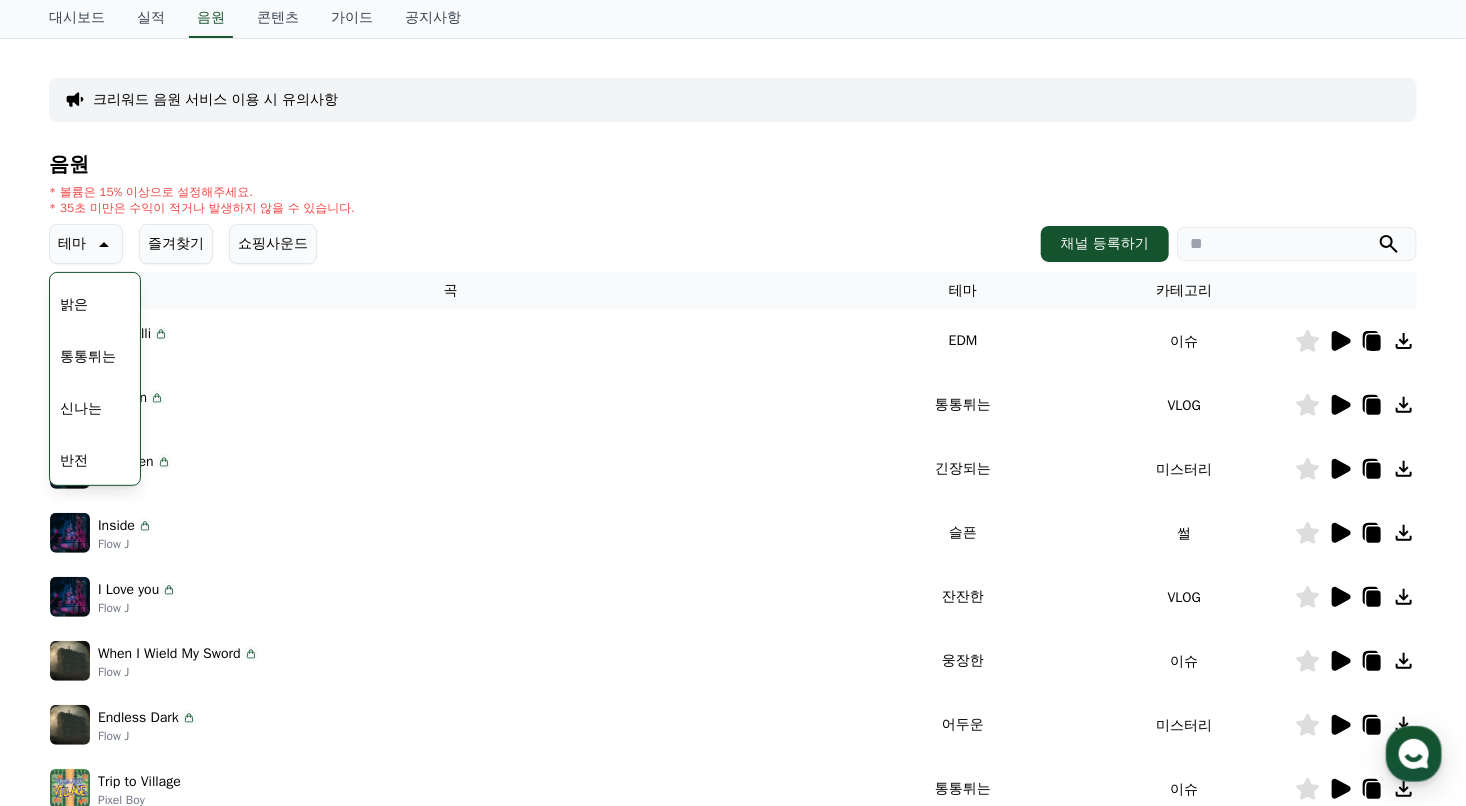 click on "통통튀는" at bounding box center (88, 357) 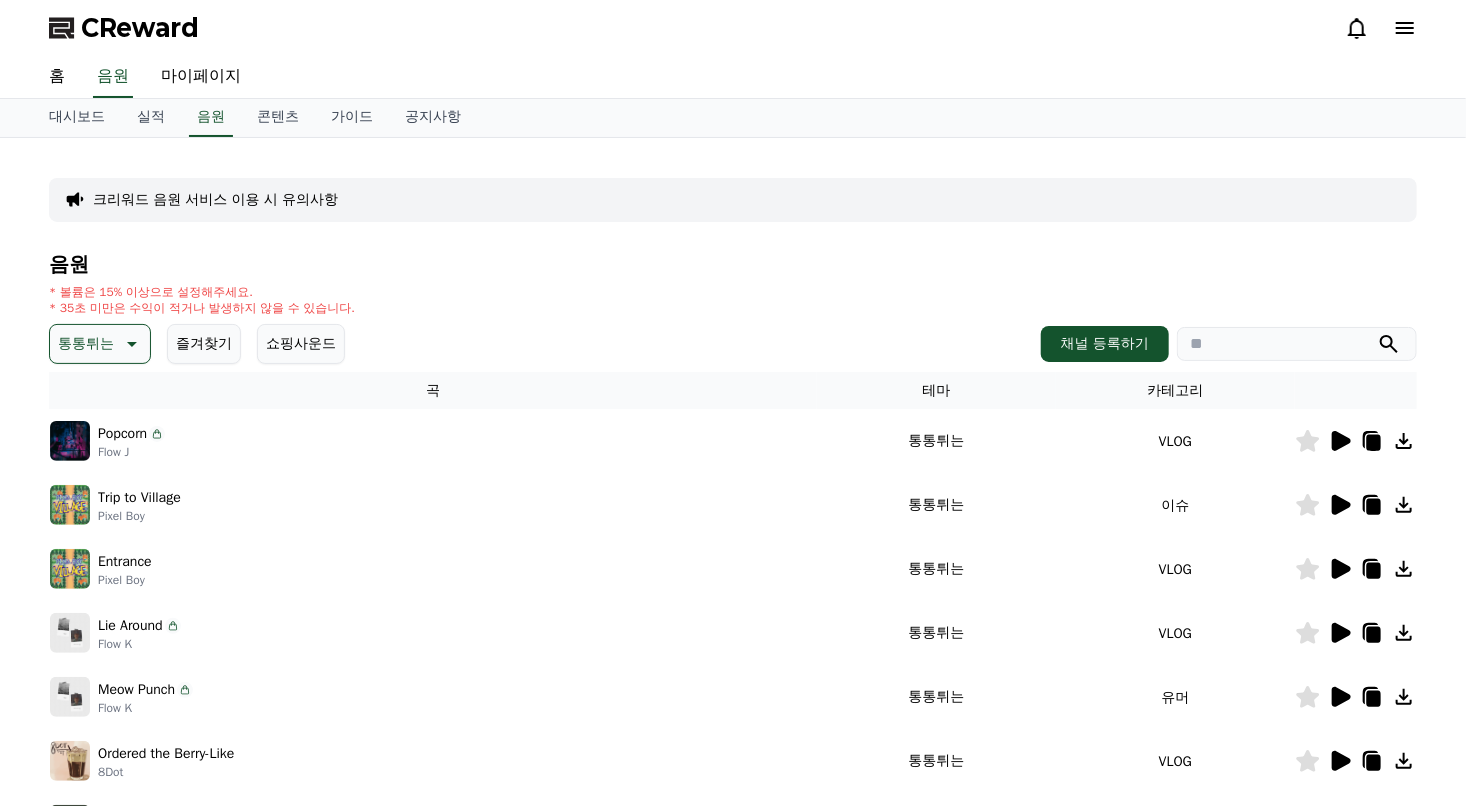 scroll, scrollTop: 0, scrollLeft: 0, axis: both 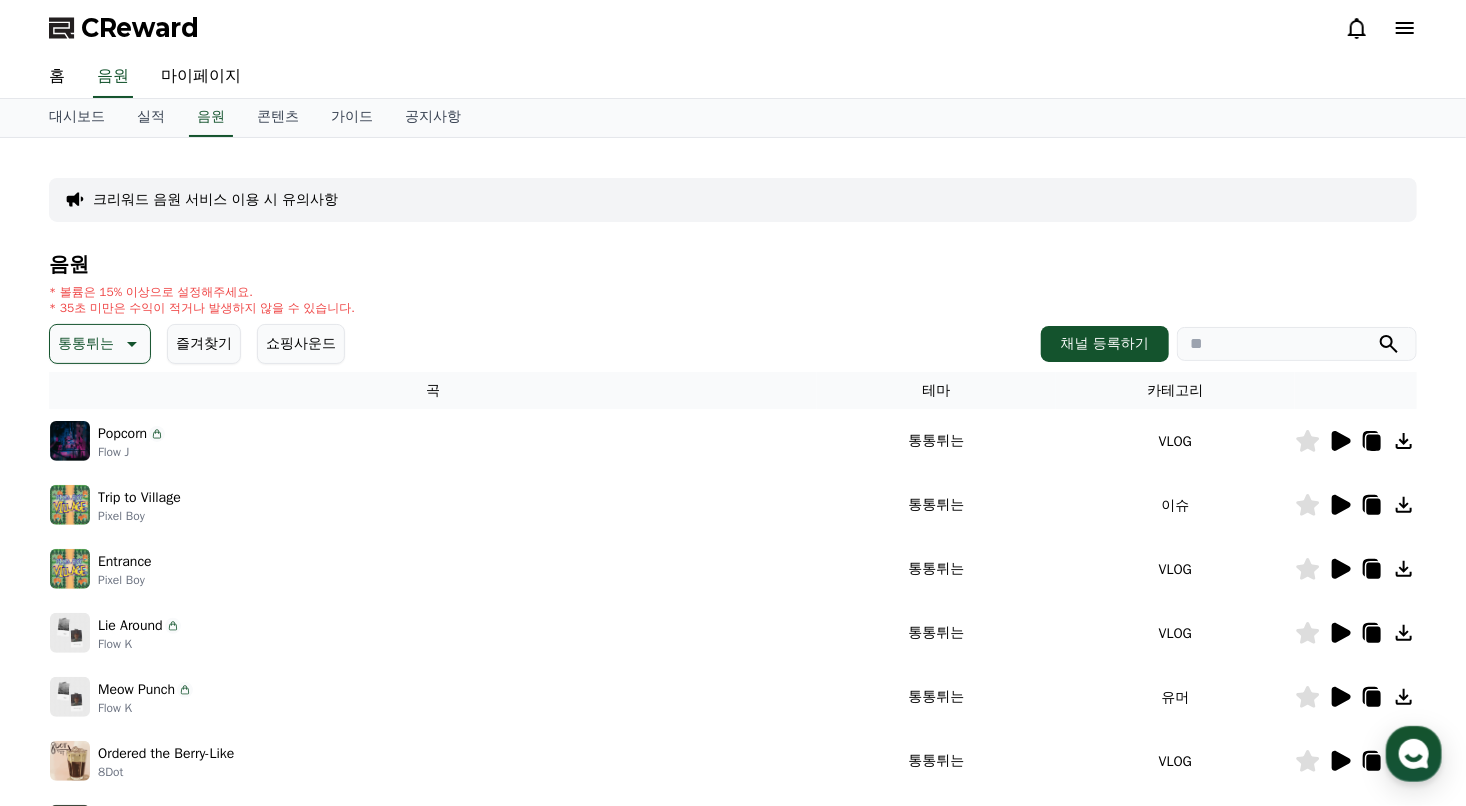 click 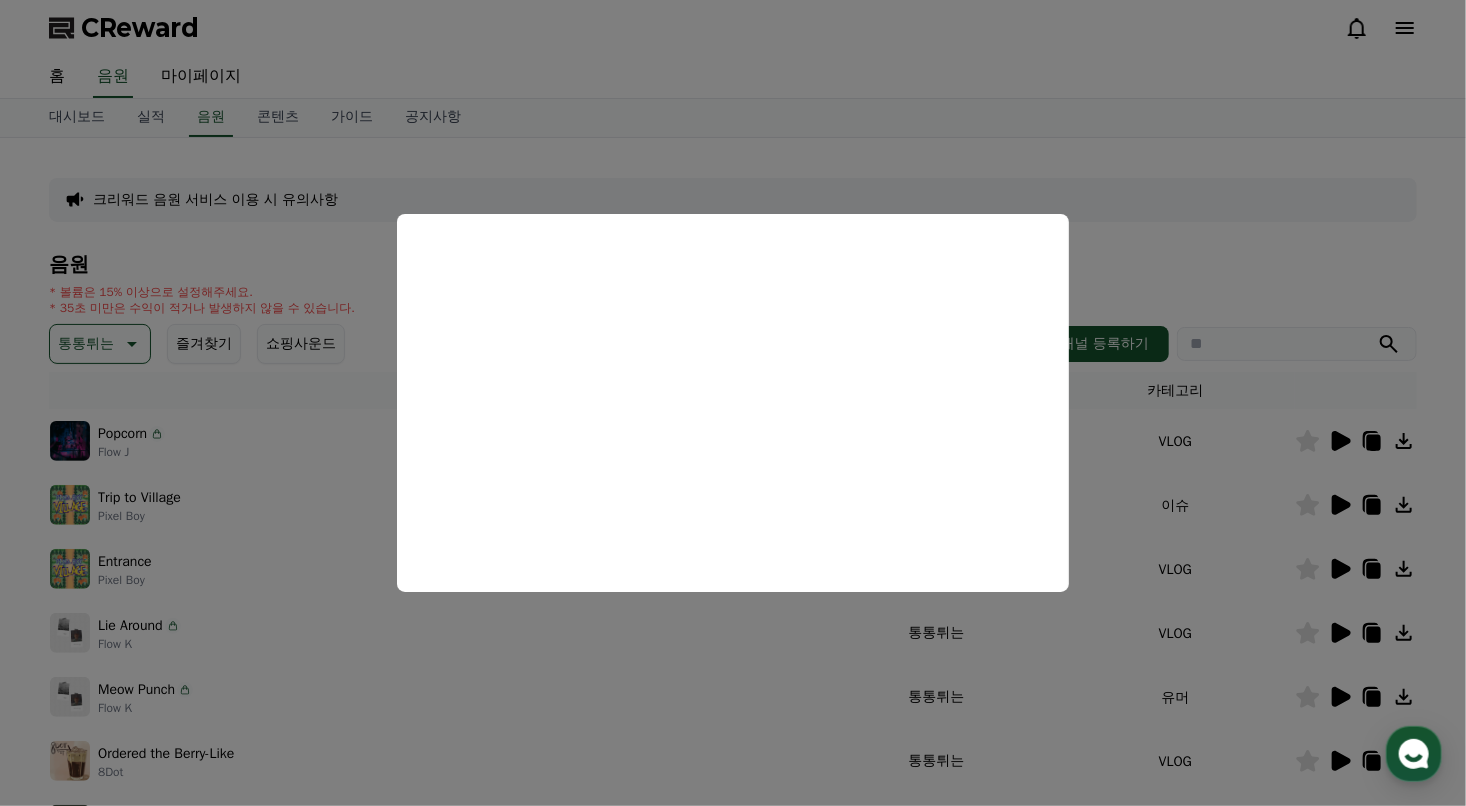 click at bounding box center [733, 403] 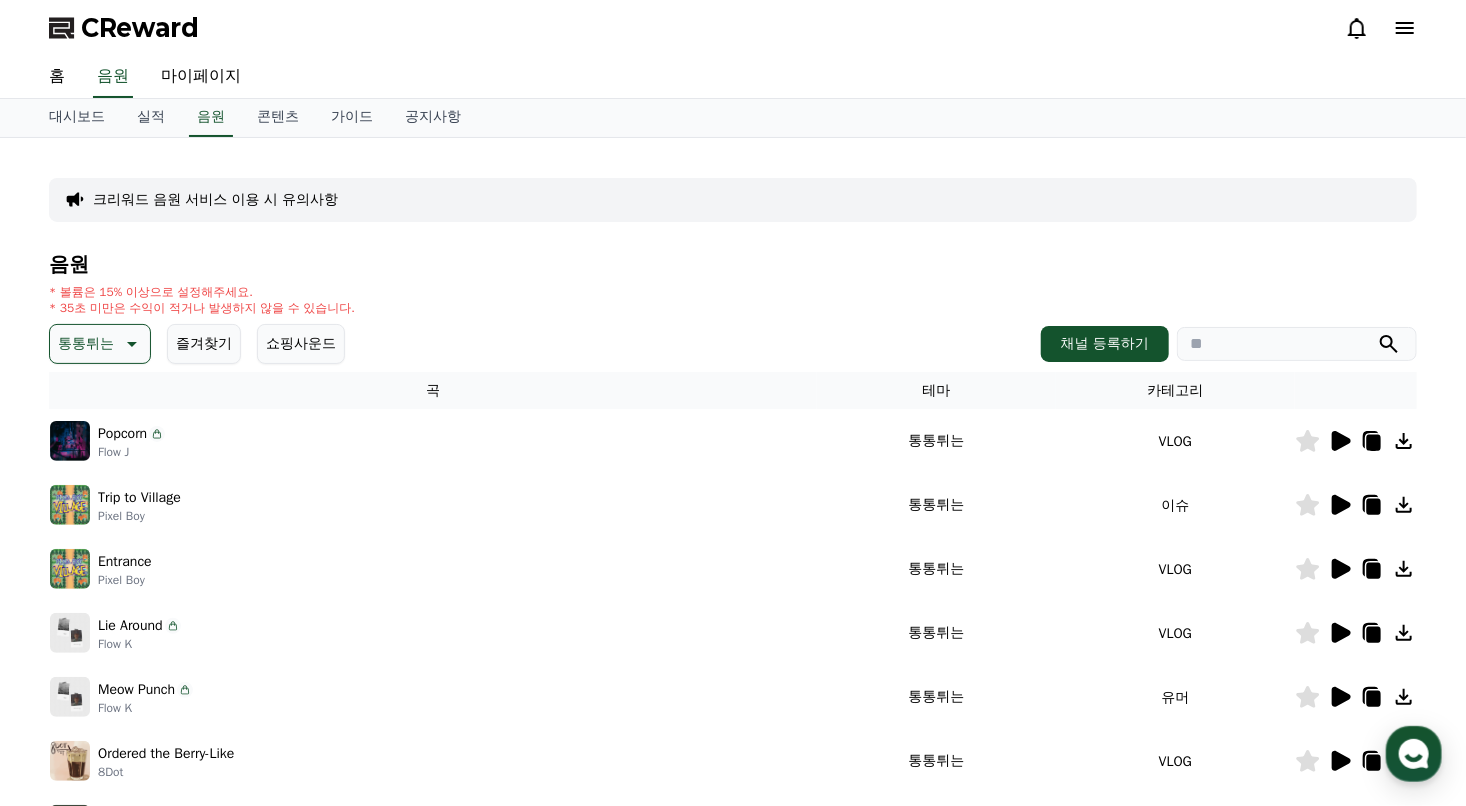 click on "Trip to Village" at bounding box center [139, 497] 